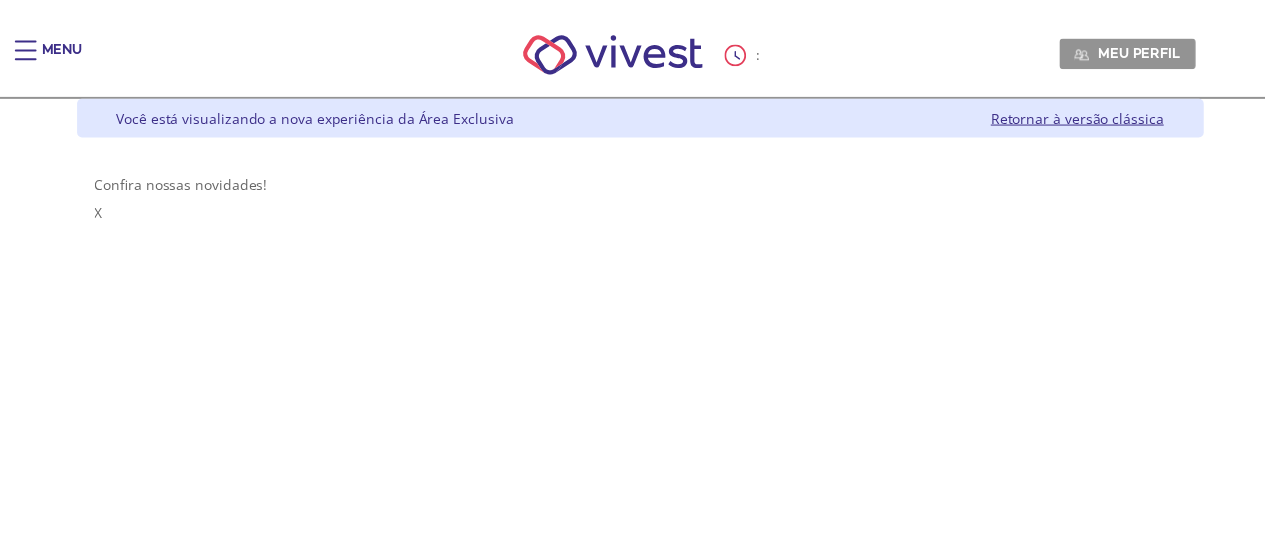 scroll, scrollTop: 0, scrollLeft: 0, axis: both 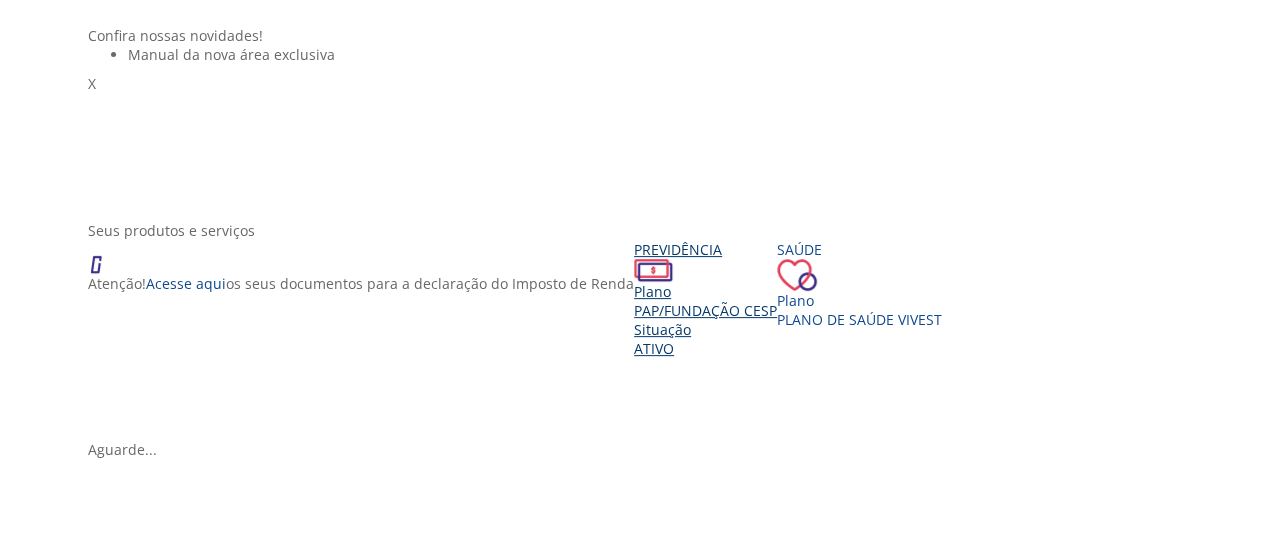 click on "Previdência
Plano PAP/Fundação CESP
Situação Ativo" at bounding box center [705, 299] 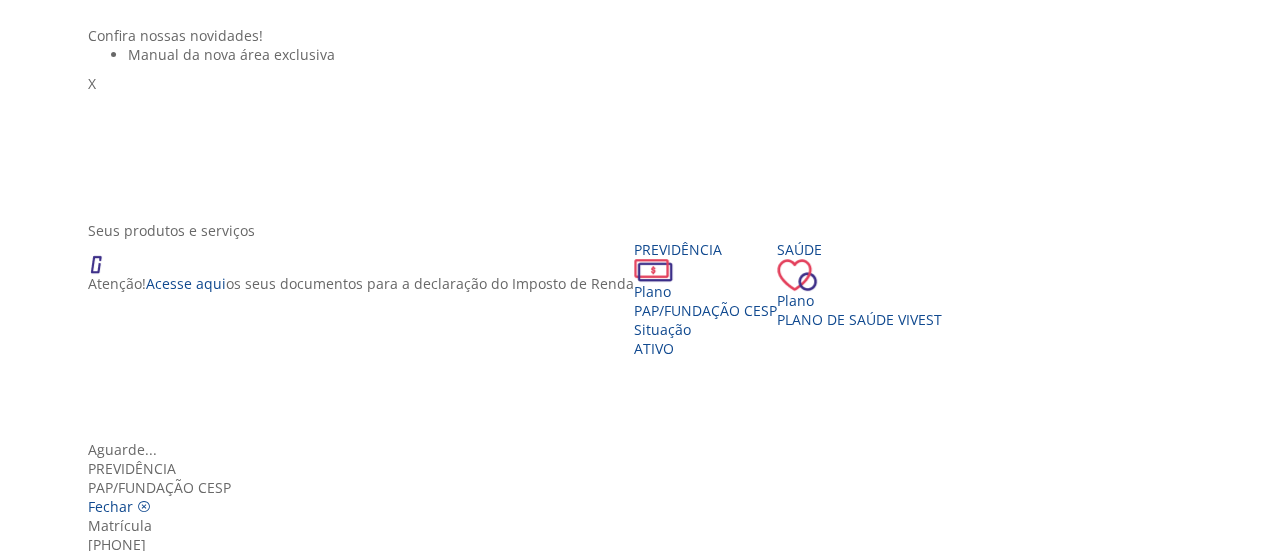 click on "Consulta Rentabilidade do Plano" at bounding box center (640, 831) 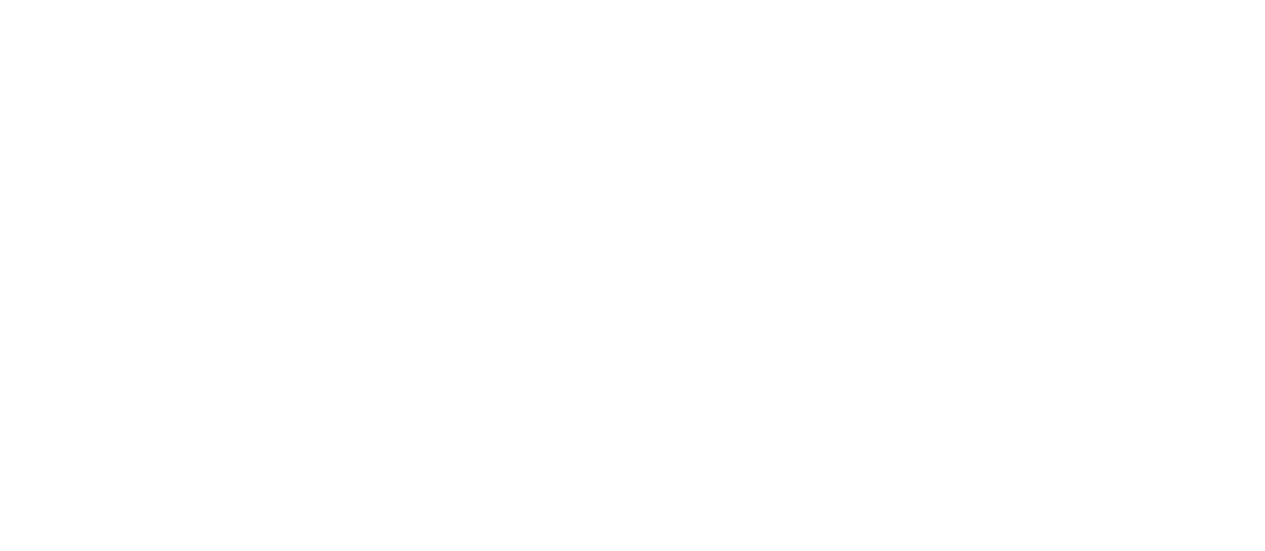 scroll, scrollTop: 0, scrollLeft: 0, axis: both 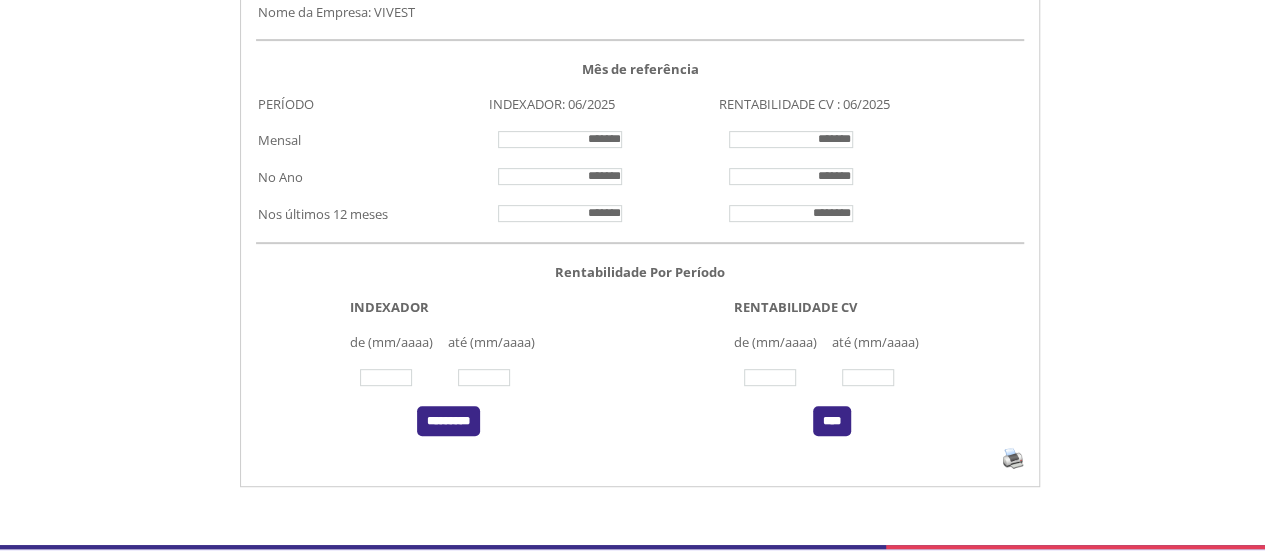 drag, startPoint x: 1259, startPoint y: 323, endPoint x: 1272, endPoint y: 343, distance: 23.853722 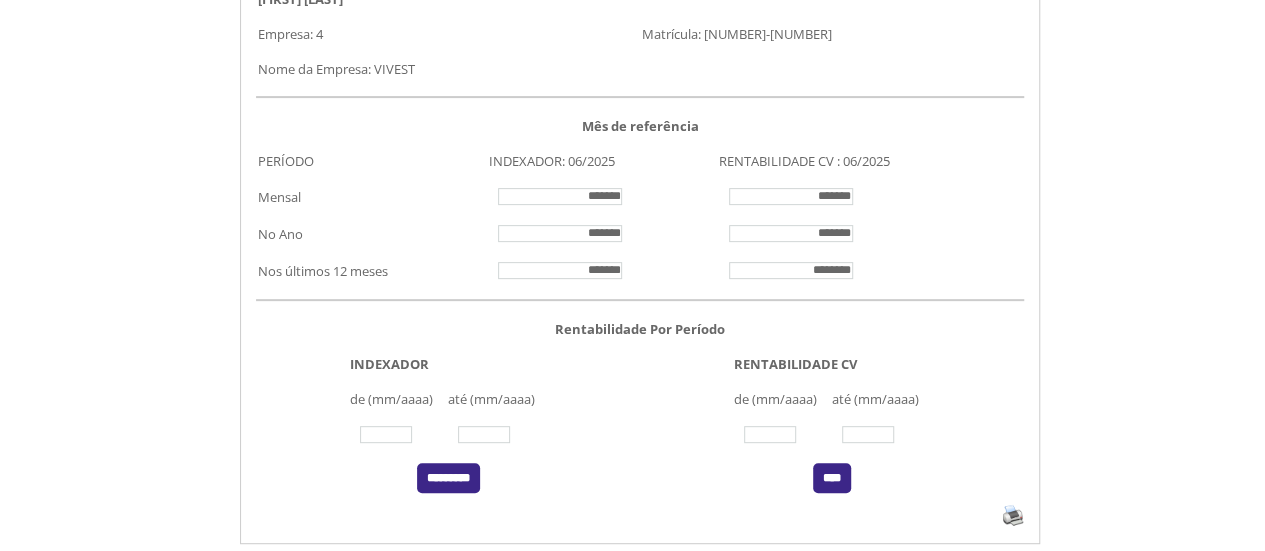 scroll, scrollTop: 262, scrollLeft: 0, axis: vertical 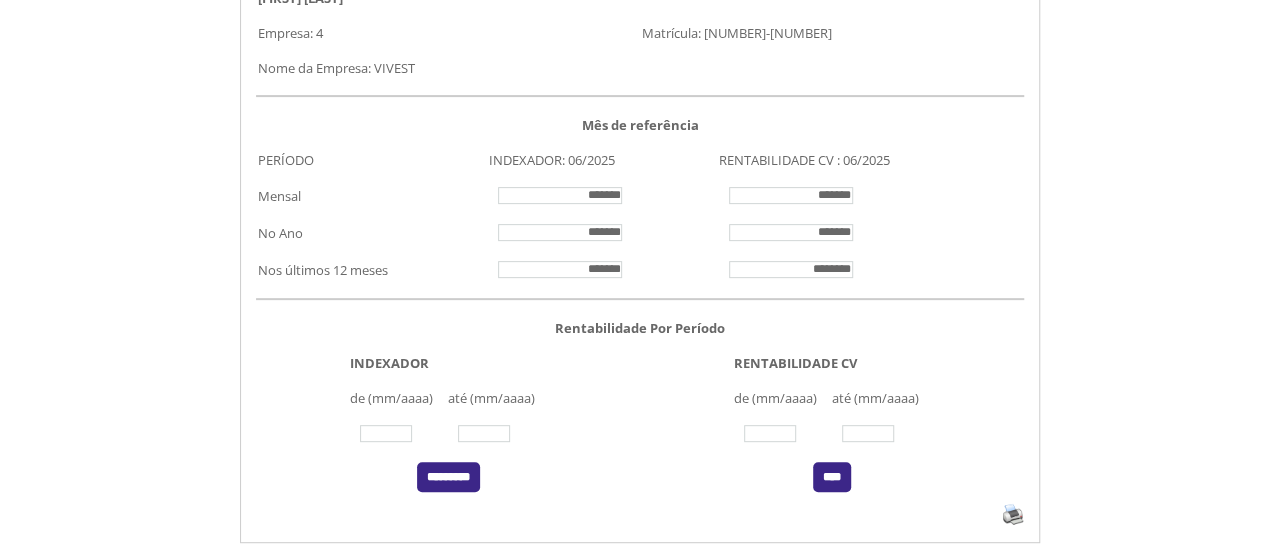 click 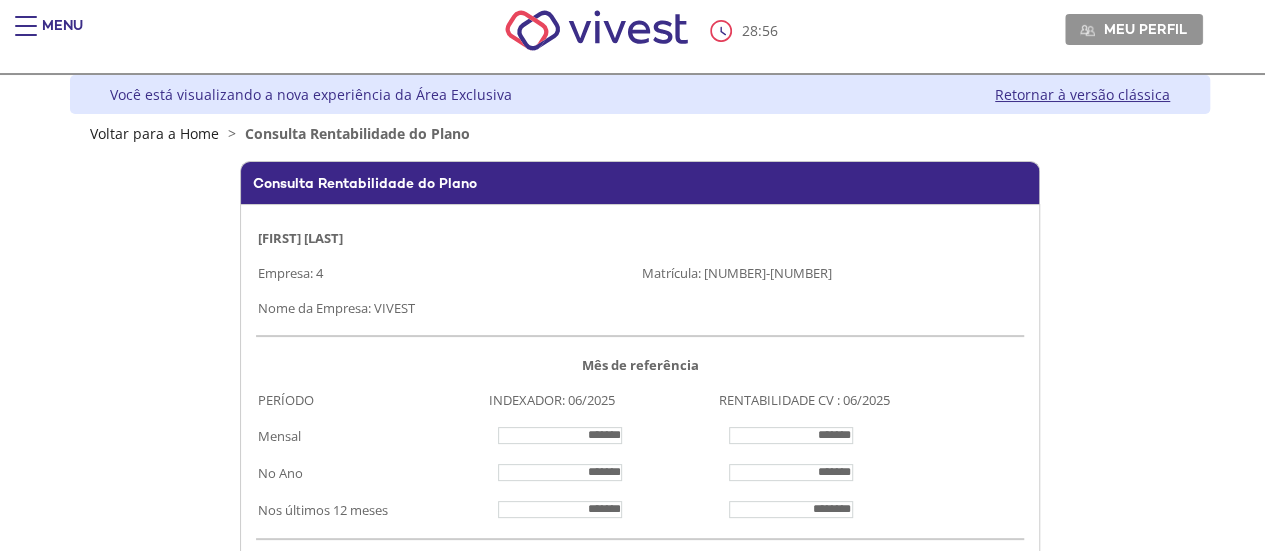 scroll, scrollTop: 0, scrollLeft: 0, axis: both 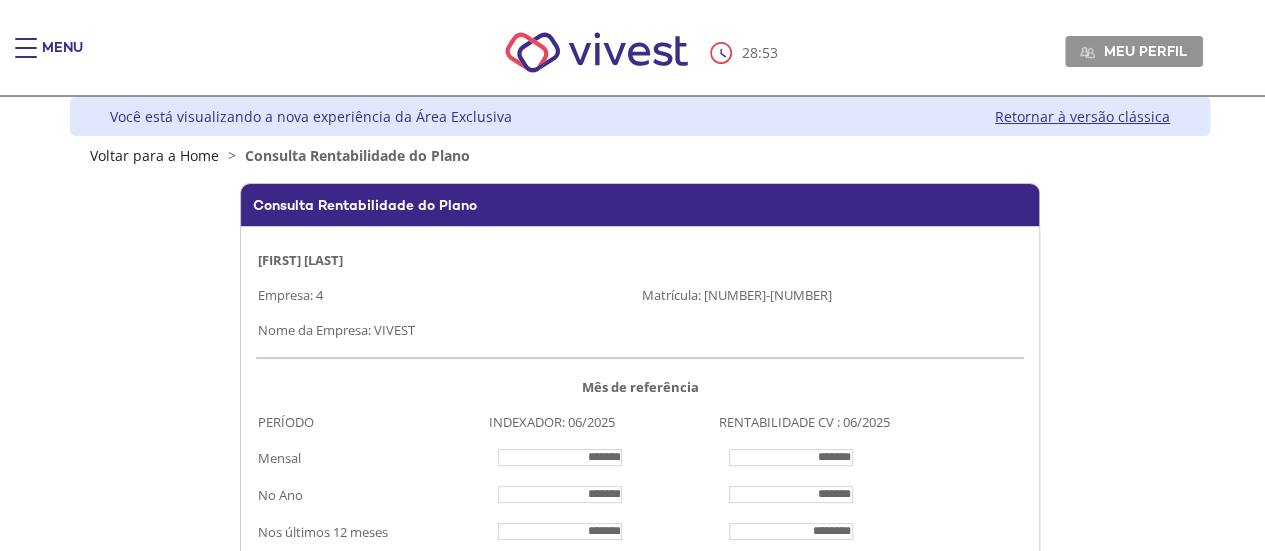 click at bounding box center [26, 58] 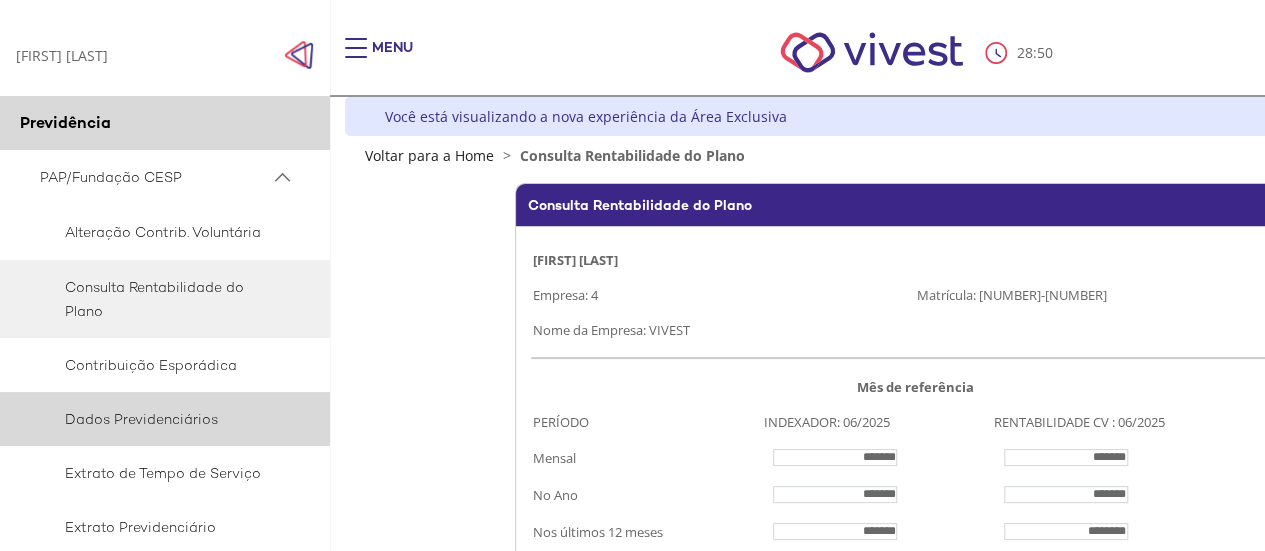 click on "Dados Previdenciários" at bounding box center [165, 419] 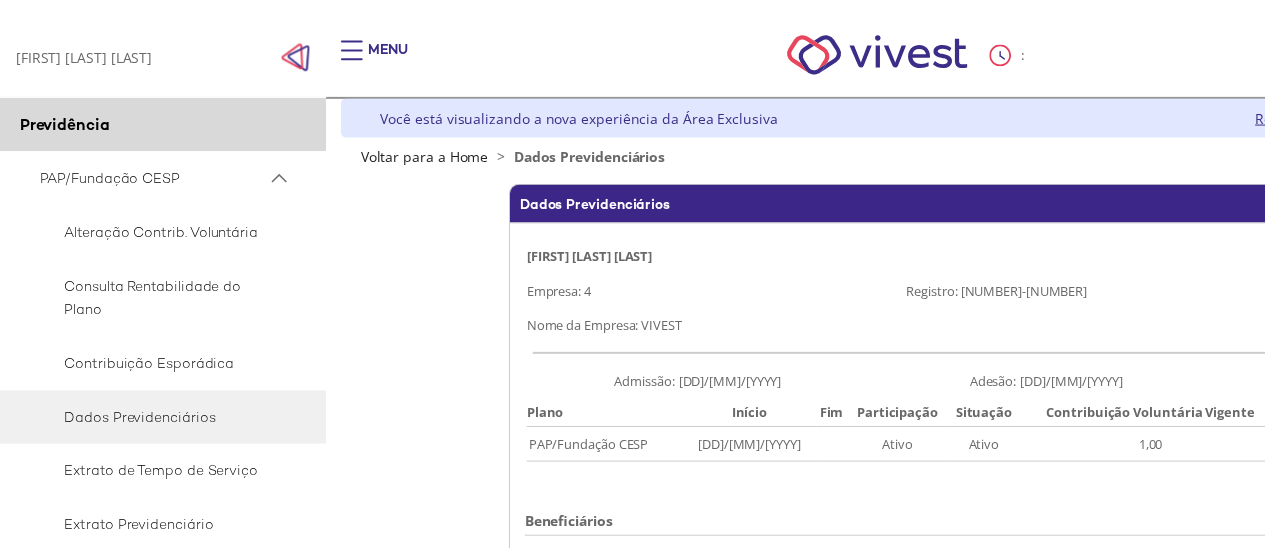 scroll, scrollTop: 0, scrollLeft: 0, axis: both 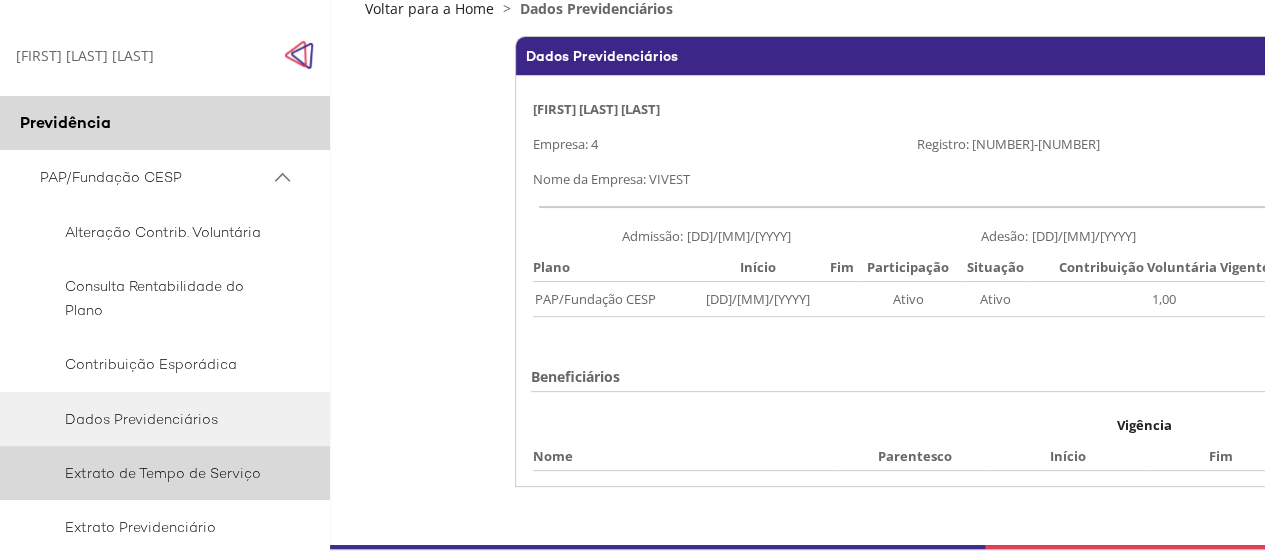 click on "Extrato de Tempo de Serviço" at bounding box center [161, 473] 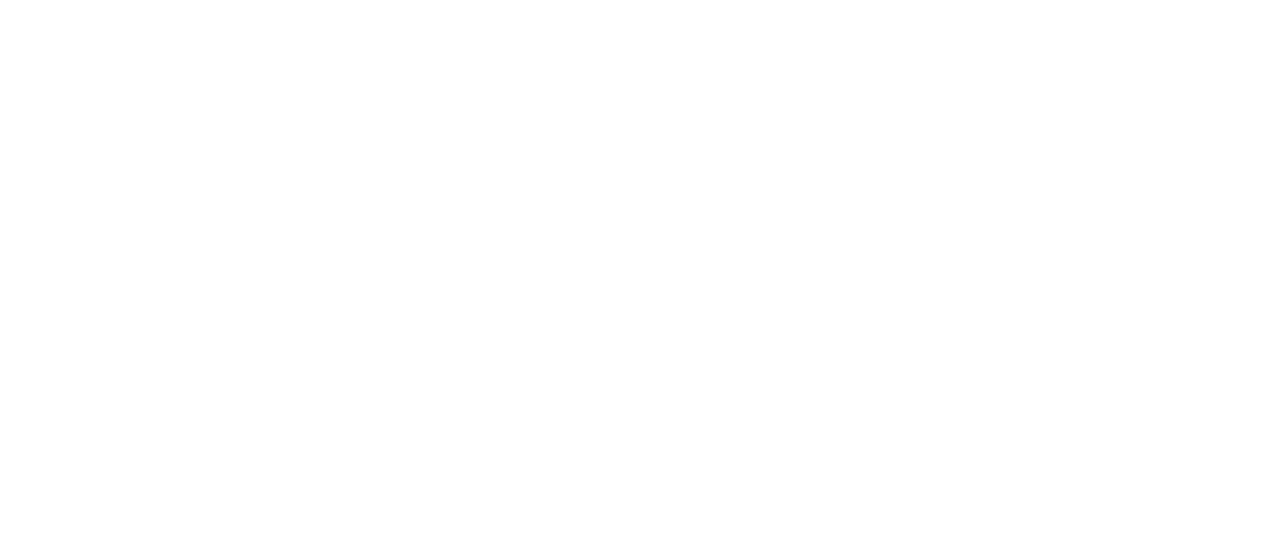 scroll, scrollTop: 0, scrollLeft: 0, axis: both 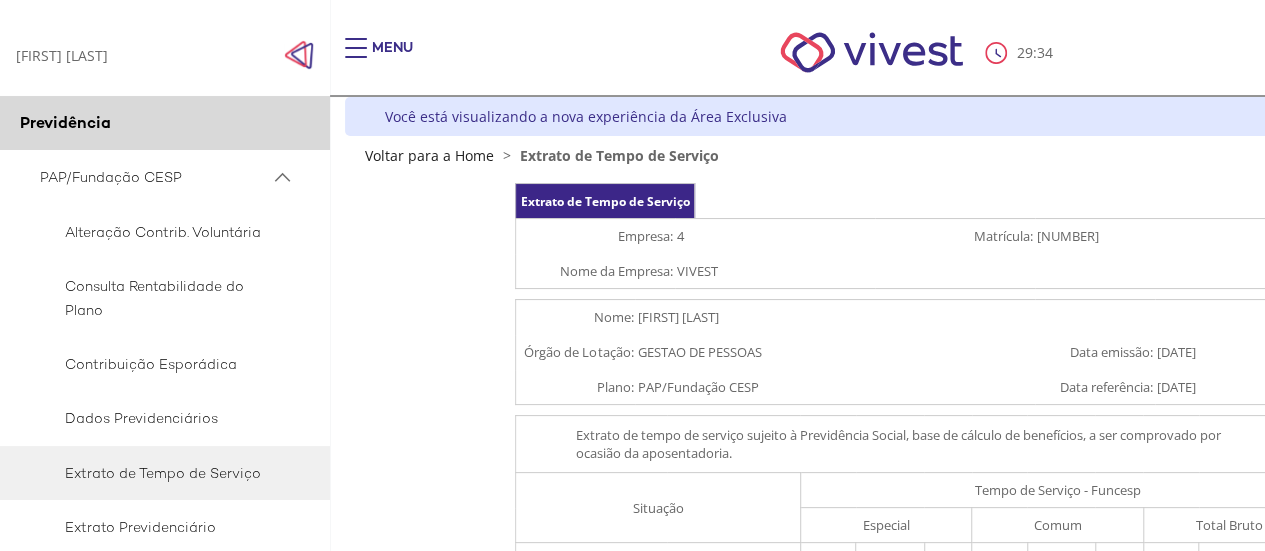 click on "GESTAO DE PESSOAS" at bounding box center [835, 352] 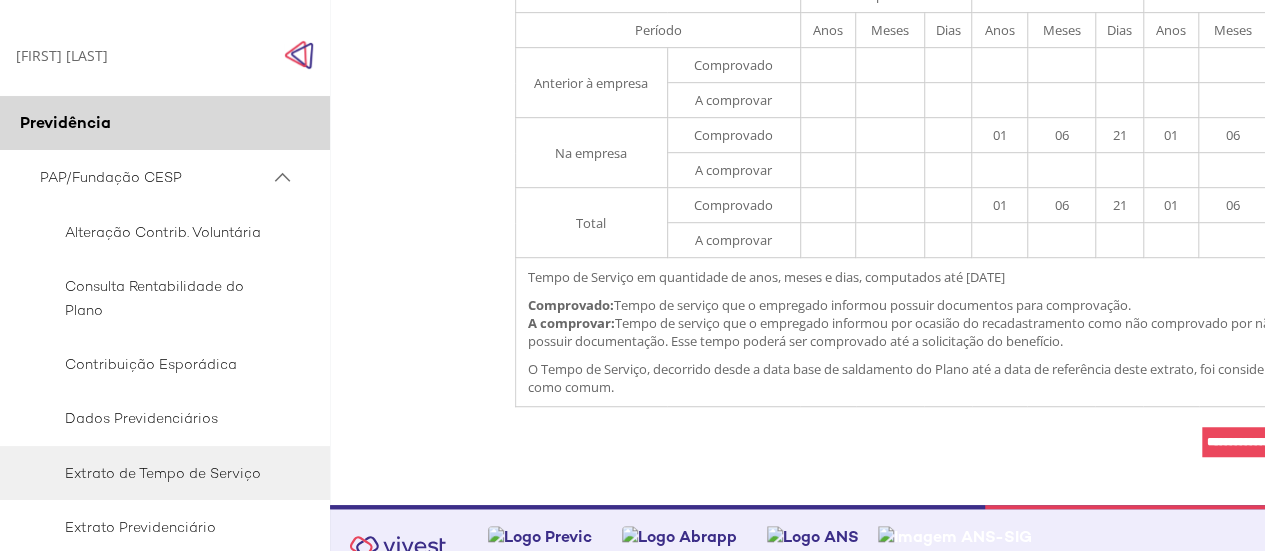 scroll, scrollTop: 492, scrollLeft: 0, axis: vertical 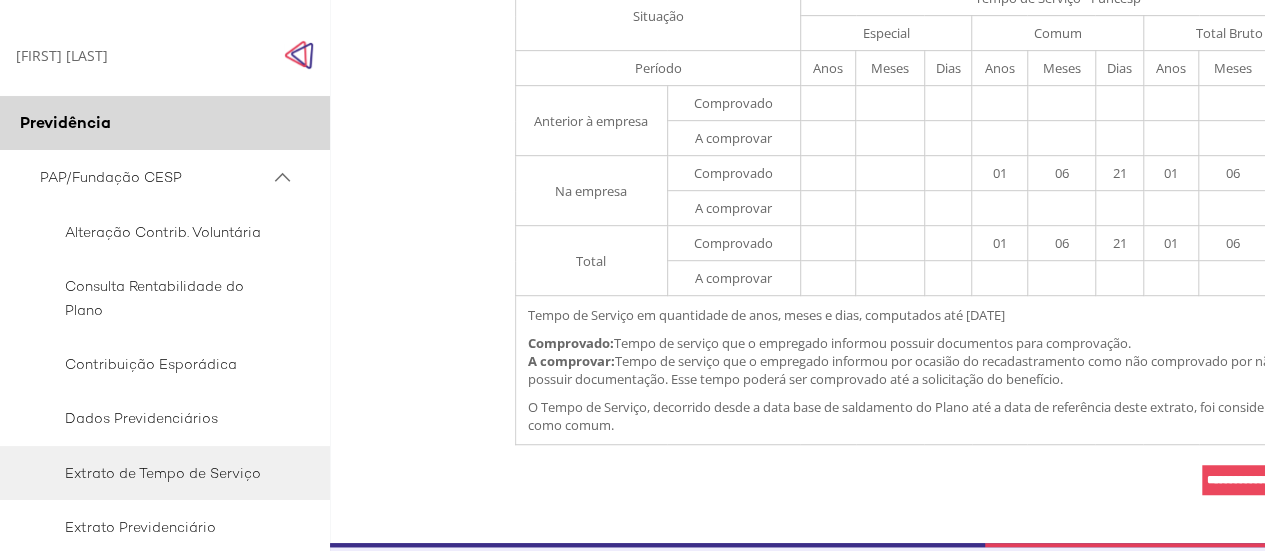 click at bounding box center [299, 55] 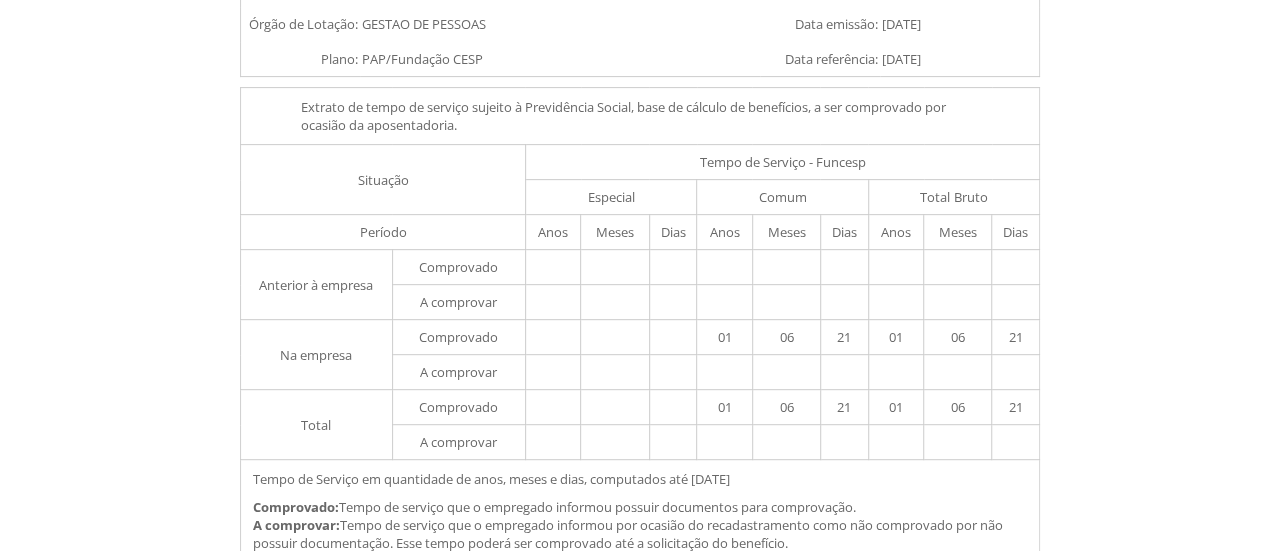 scroll, scrollTop: 328, scrollLeft: 0, axis: vertical 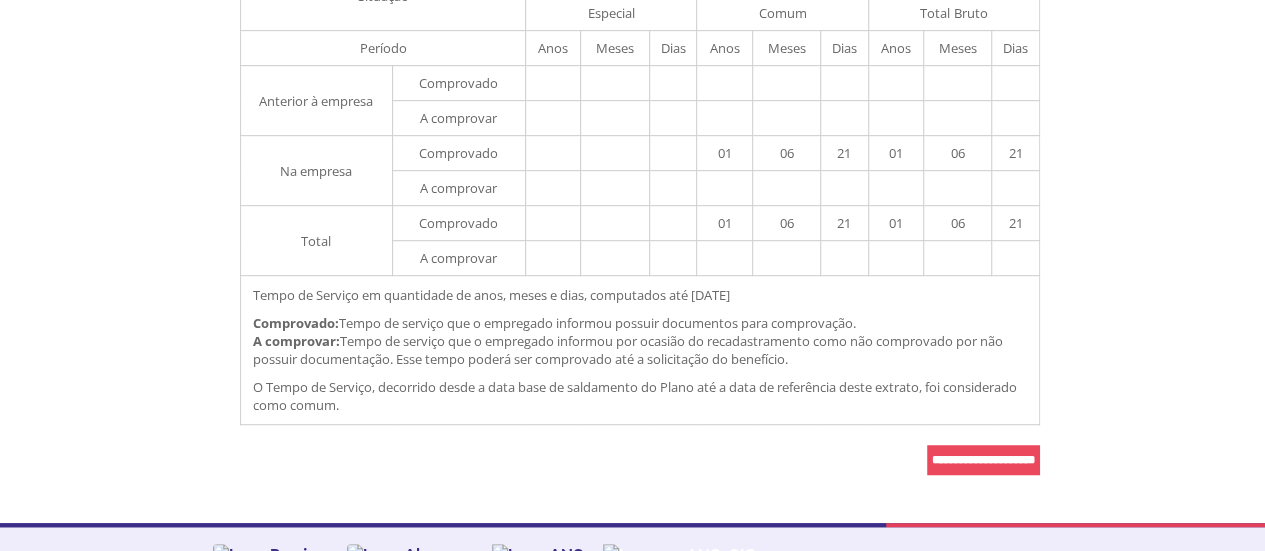 click on "A comprovar:" at bounding box center (296, 341) 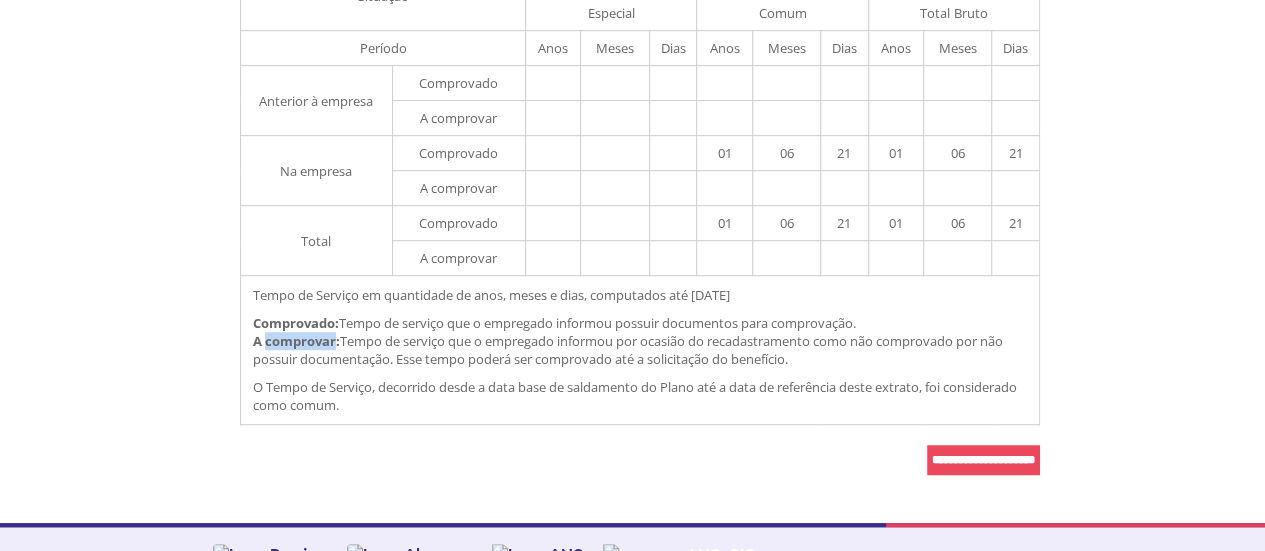 click on "A comprovar:" at bounding box center [296, 341] 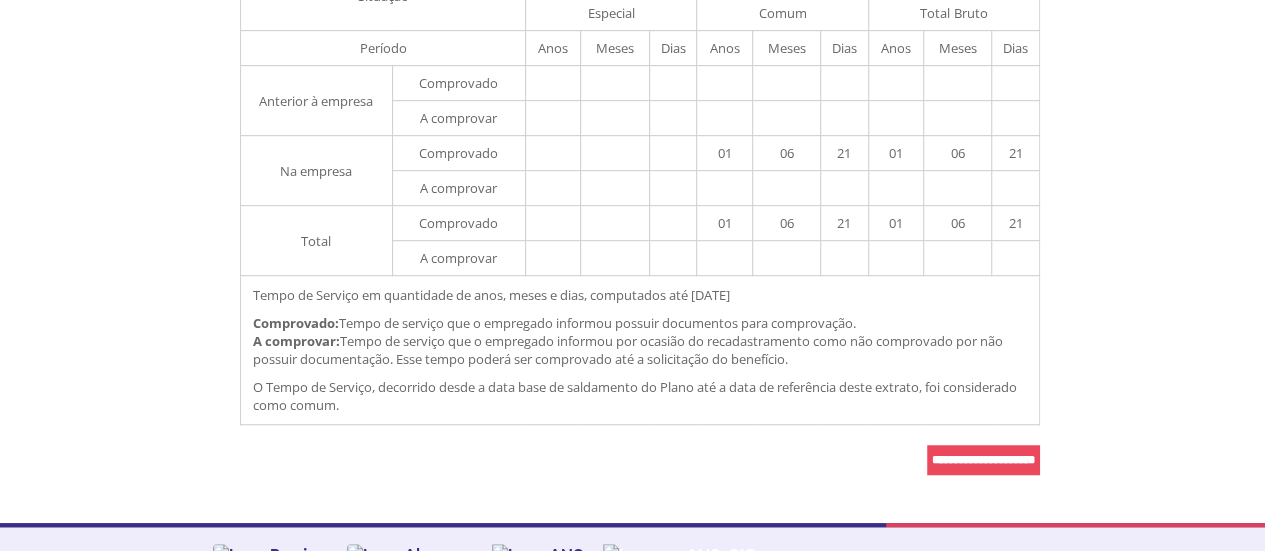 click on "O Tempo de Serviço, decorrido desde a data base de saldamento do Plano até a data de referência deste extrato, foi considerado como comum." at bounding box center [640, 396] 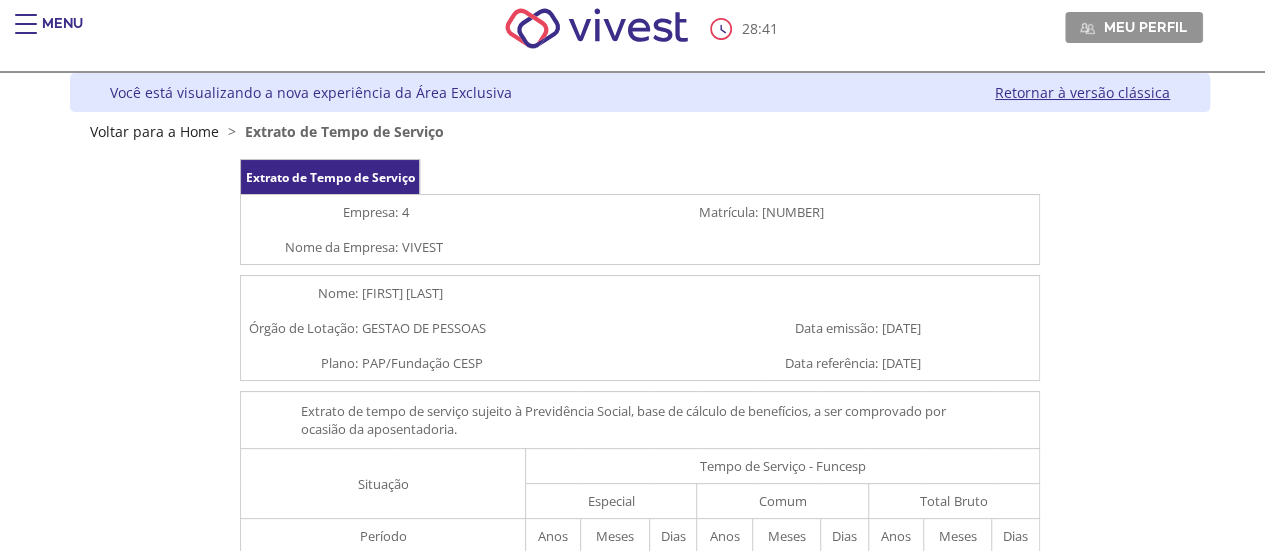 scroll, scrollTop: 0, scrollLeft: 0, axis: both 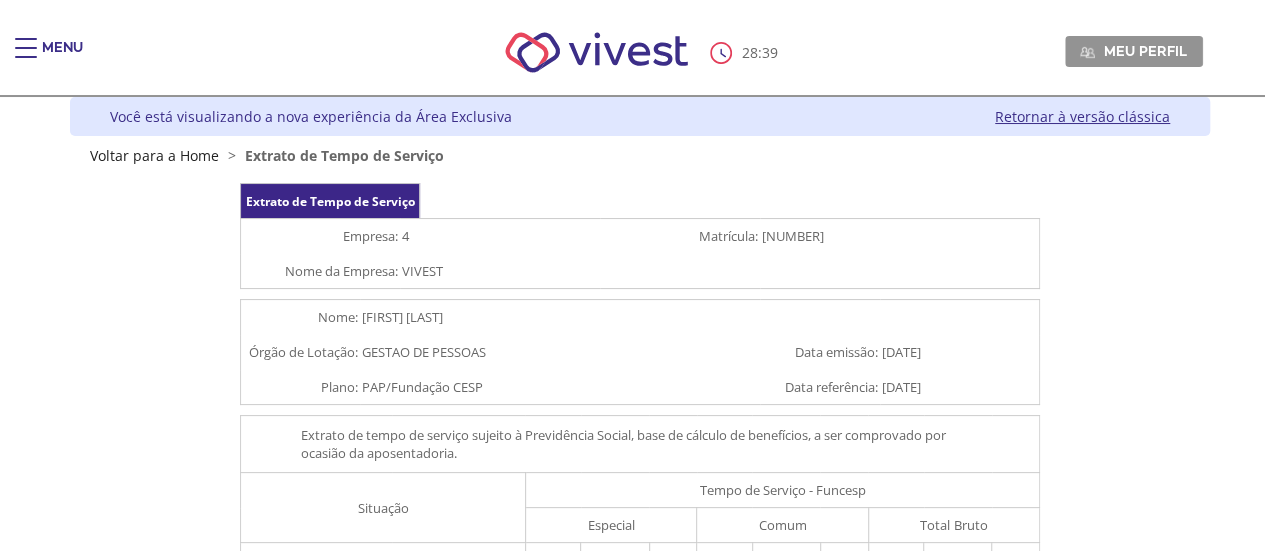 click at bounding box center (26, 58) 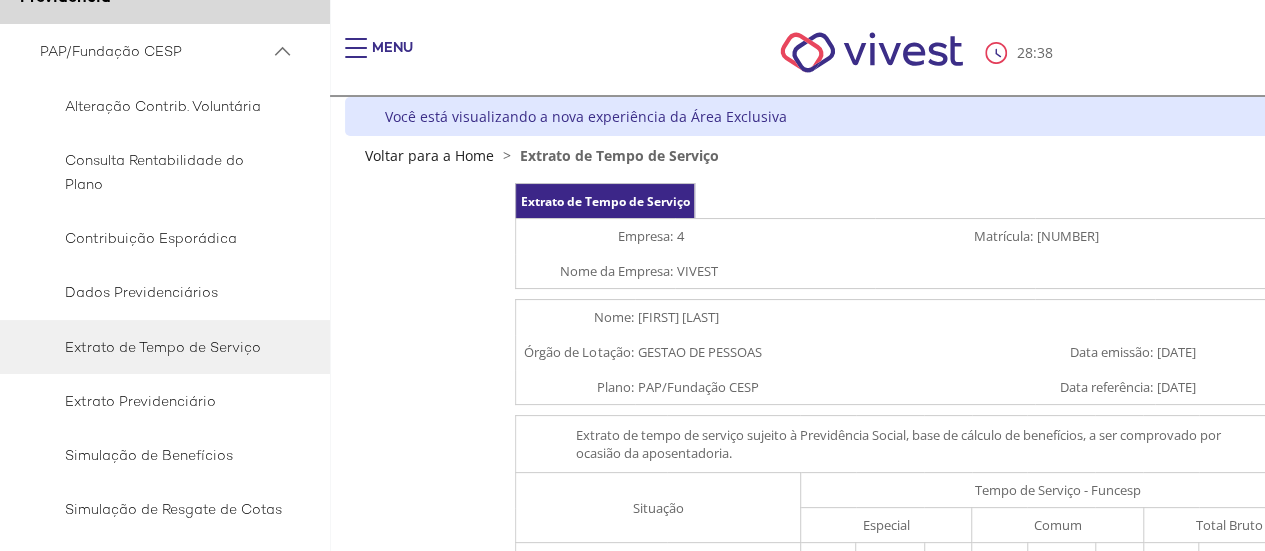 scroll, scrollTop: 125, scrollLeft: 0, axis: vertical 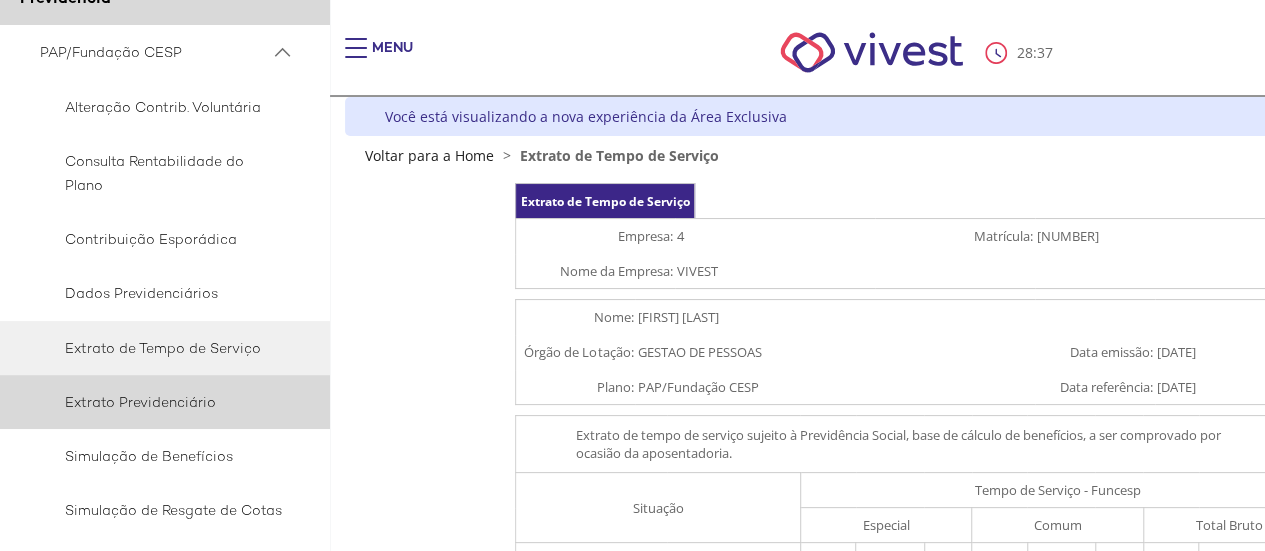 click on "Extrato Previdenciário" at bounding box center [161, 402] 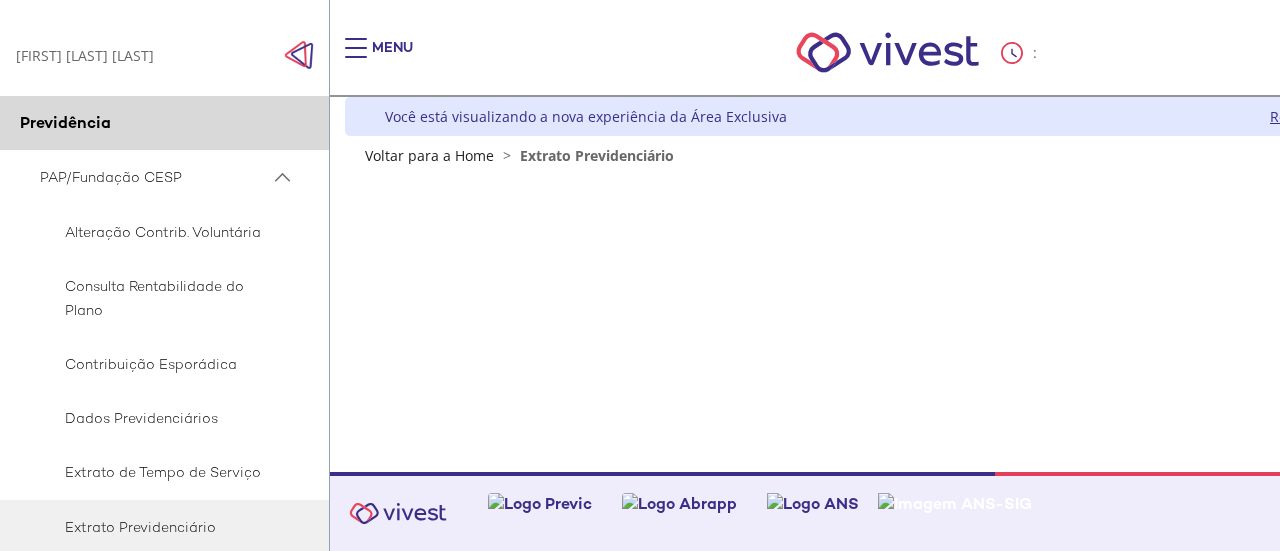scroll, scrollTop: 0, scrollLeft: 0, axis: both 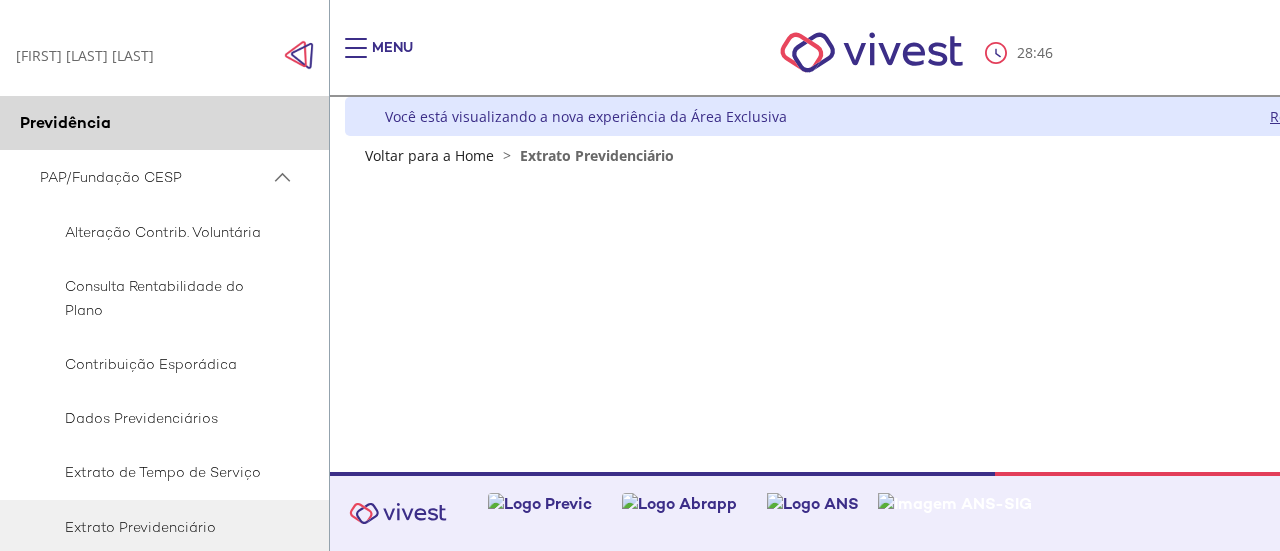 click on "Z6_L19A13G0LGPF00Q7UV9Q807R91
Você está visualizando a nova experiência da Área Exclusiva
Retornar à versão clássica
Voltar para a Home
>
Extrato Previdenciário
{}
Z7_I2KE1AG0L89AE06E1G4AR91051
Funcesp - Vivest- Extrato Previdenciario Mensal Configuração RAIOX
Menu de ação do componente
${title}
${loading}
Ações" at bounding box center (907, 284) 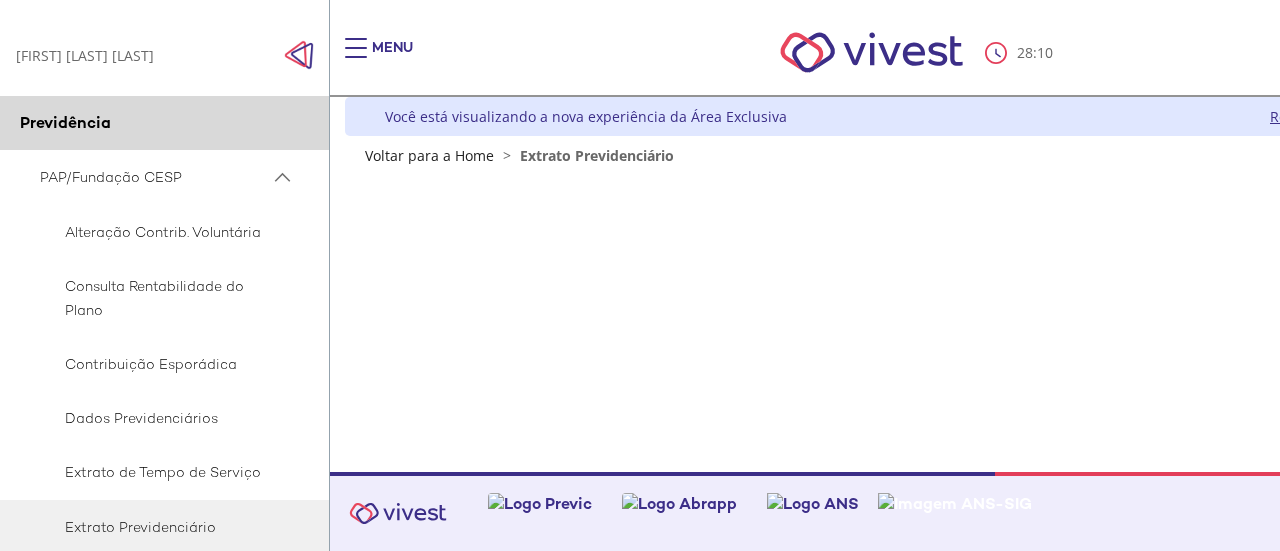 scroll, scrollTop: 240, scrollLeft: 0, axis: vertical 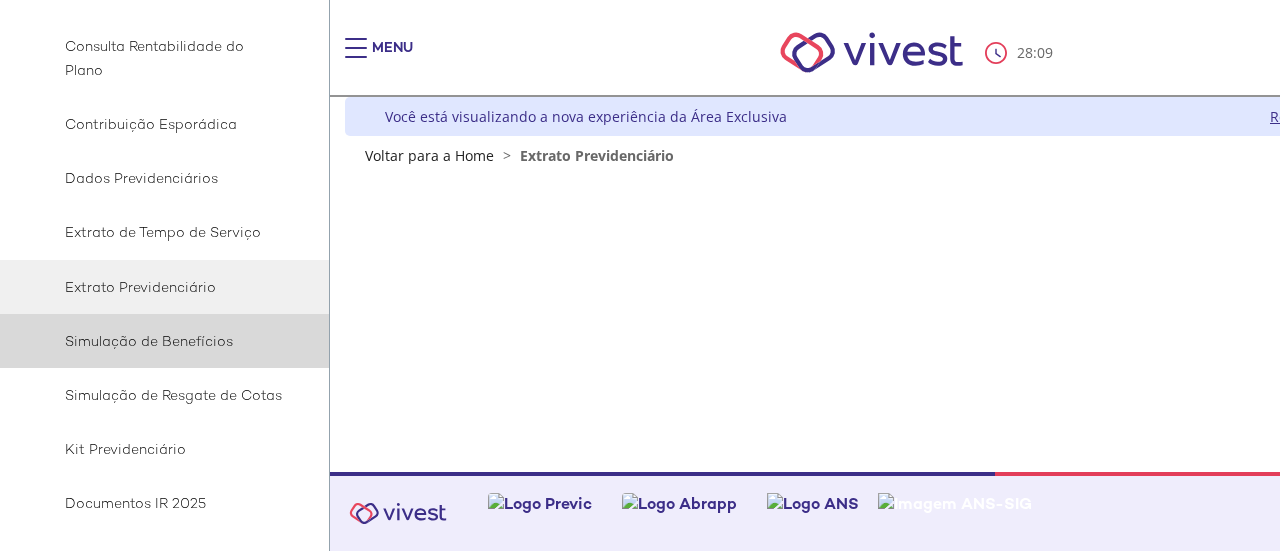 click on "Simulação de Benefícios" at bounding box center [161, 341] 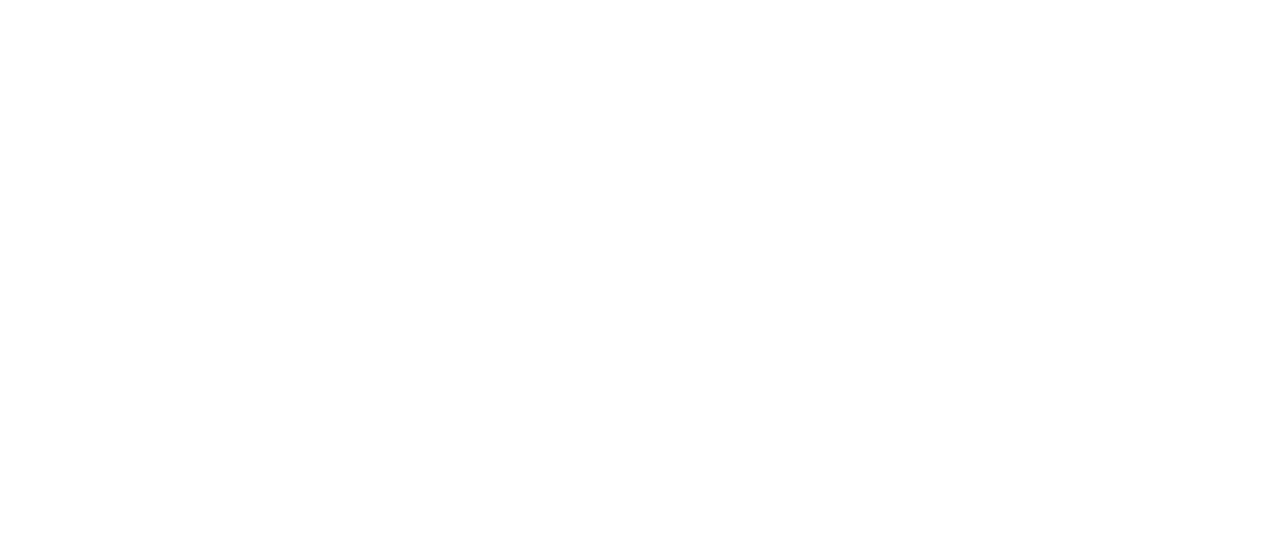 scroll, scrollTop: 0, scrollLeft: 0, axis: both 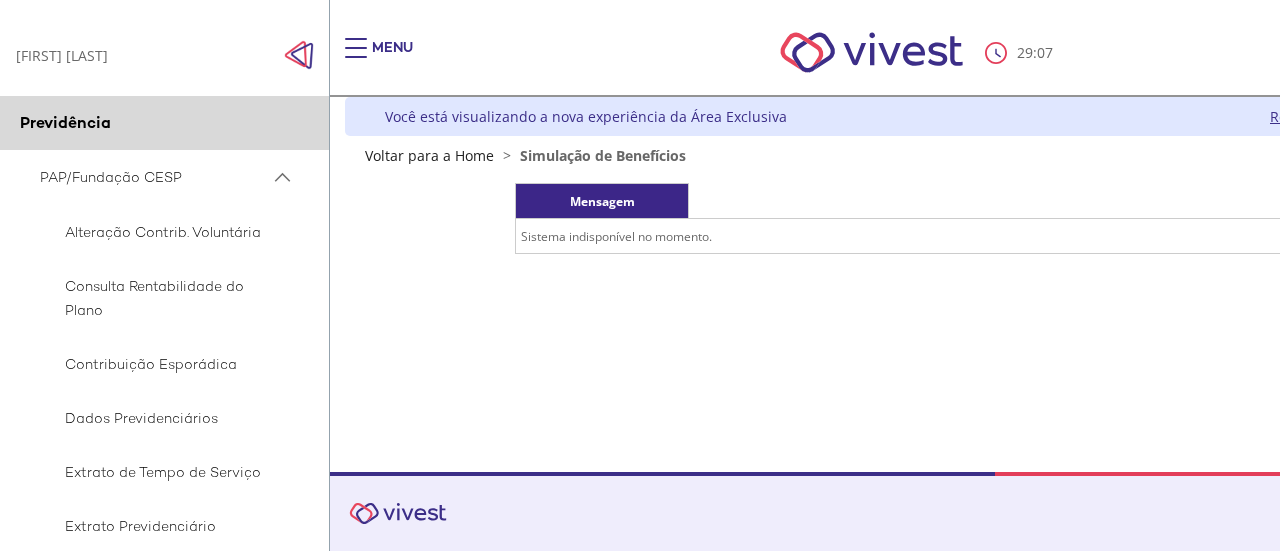 click on "Sistema indisponível no momento." at bounding box center (915, 236) 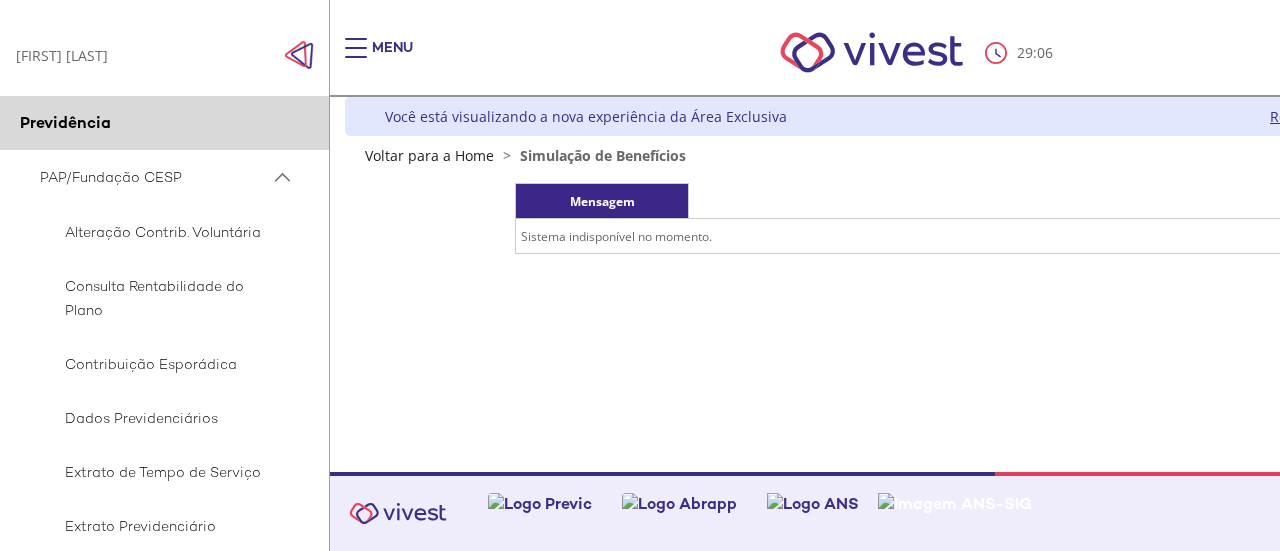 click on "Mensagem" at bounding box center [602, 200] 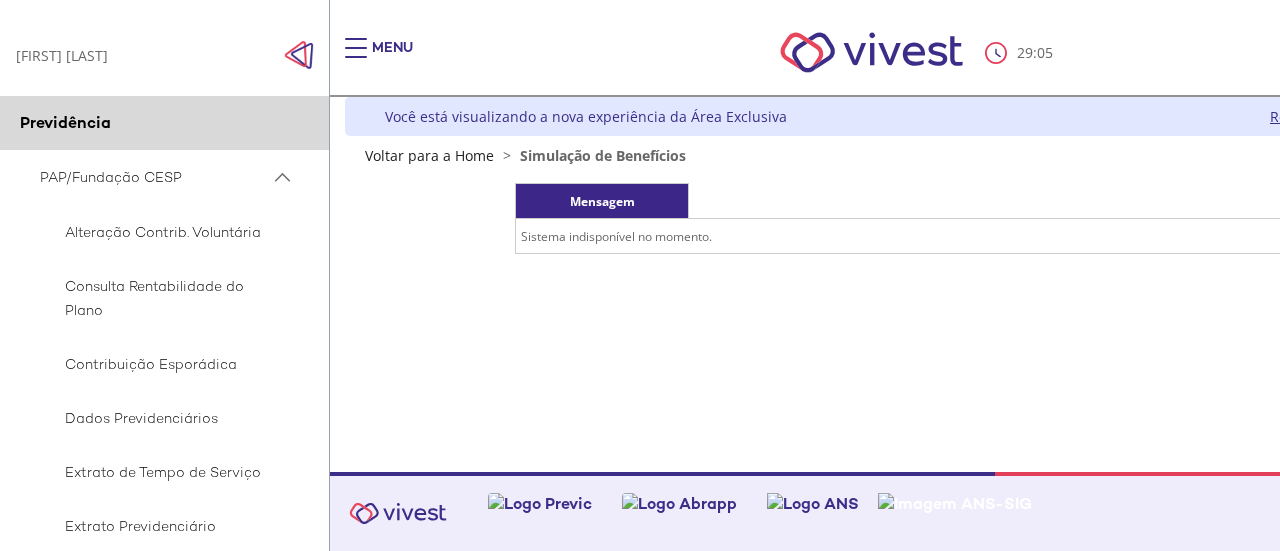 click on "Sistema indisponível no momento." at bounding box center (915, 236) 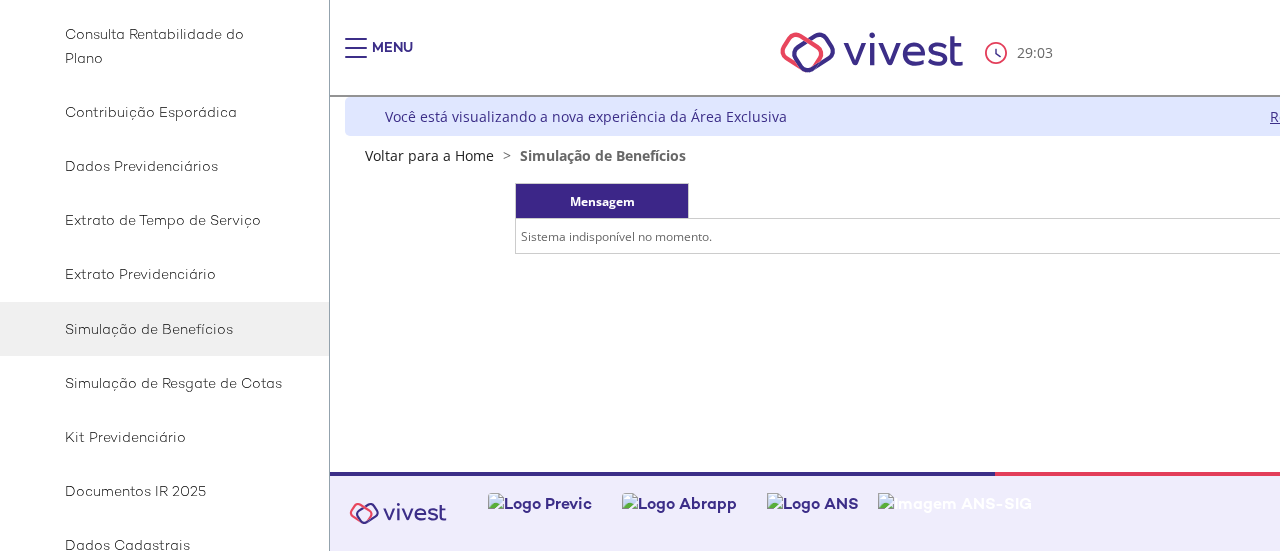 scroll, scrollTop: 351, scrollLeft: 0, axis: vertical 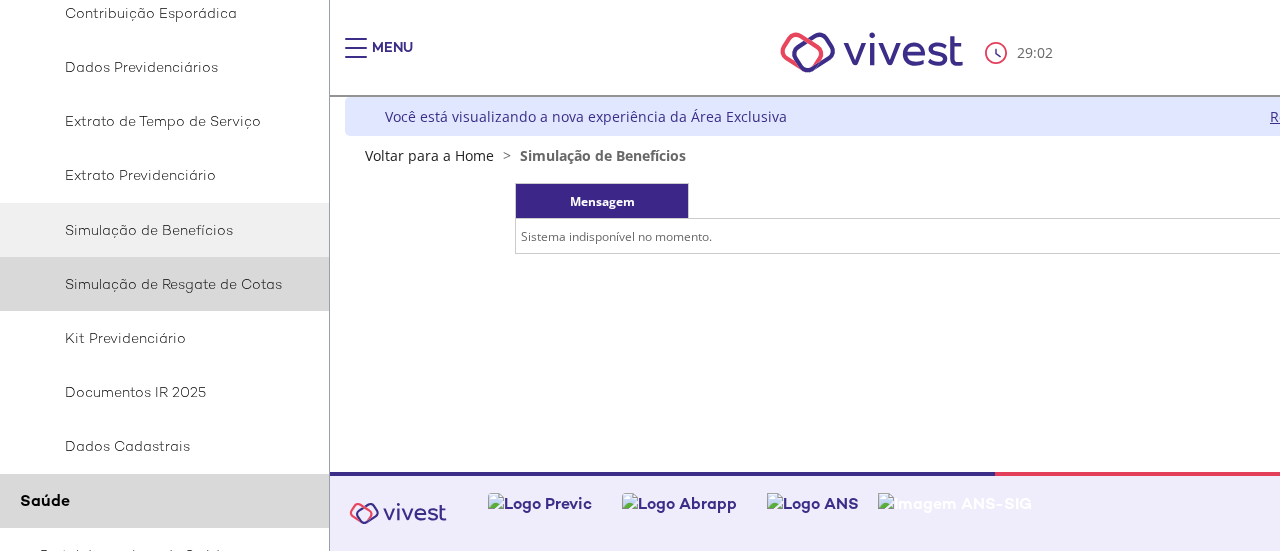 click on "Simulação de Resgate de Cotas" at bounding box center [161, 284] 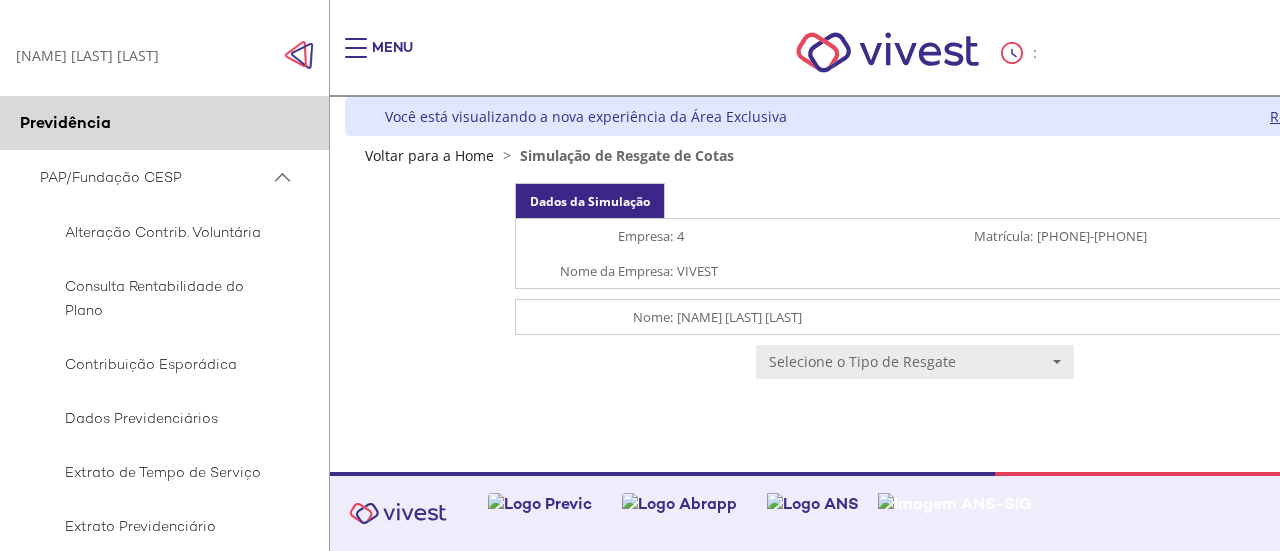 scroll, scrollTop: 0, scrollLeft: 0, axis: both 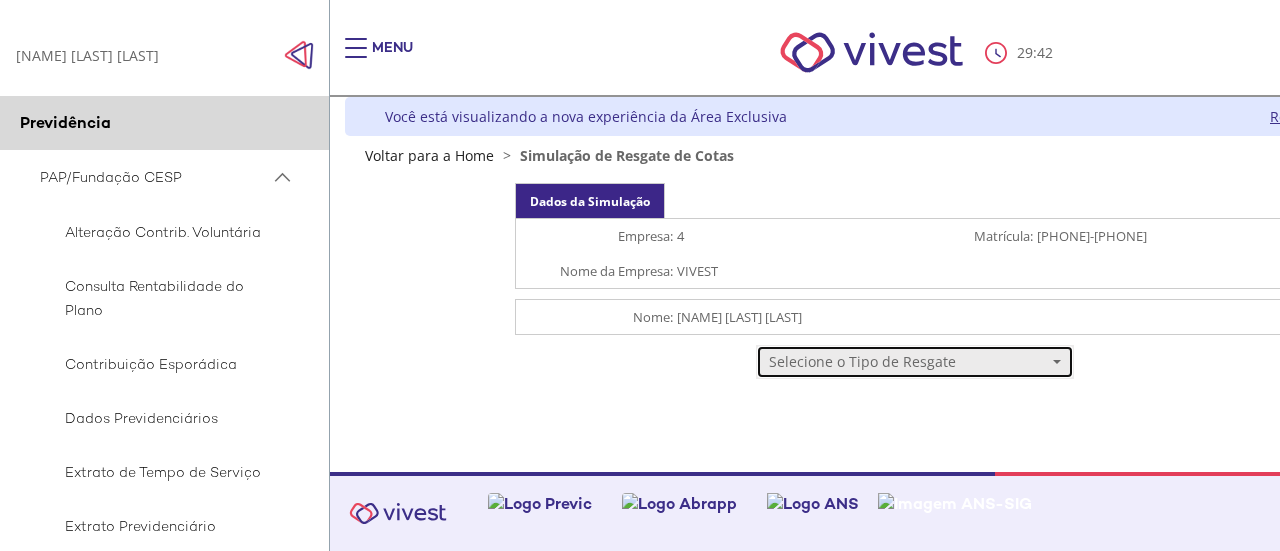 click on "Selecione o Tipo de Resgate" at bounding box center [915, 362] 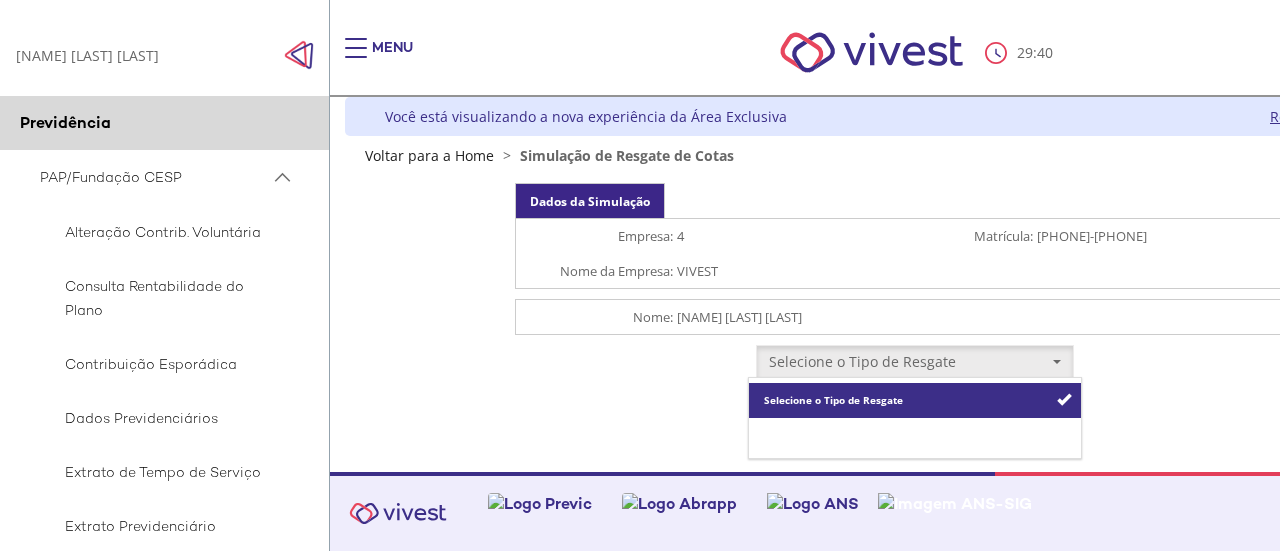 click on "Resgate Total" at bounding box center [798, 435] 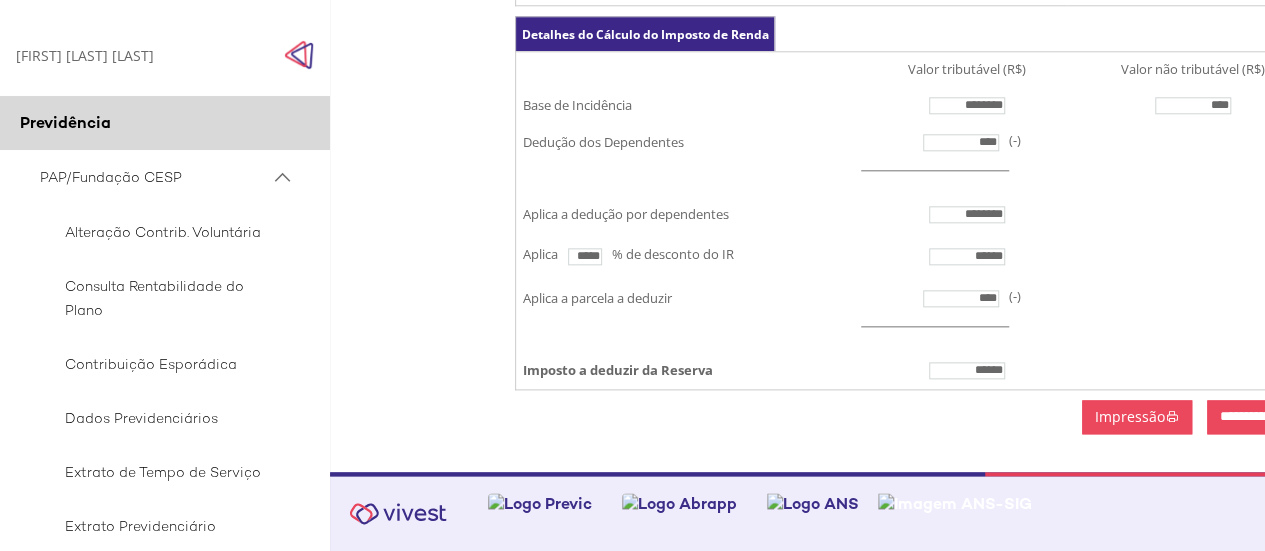 scroll, scrollTop: 1086, scrollLeft: 0, axis: vertical 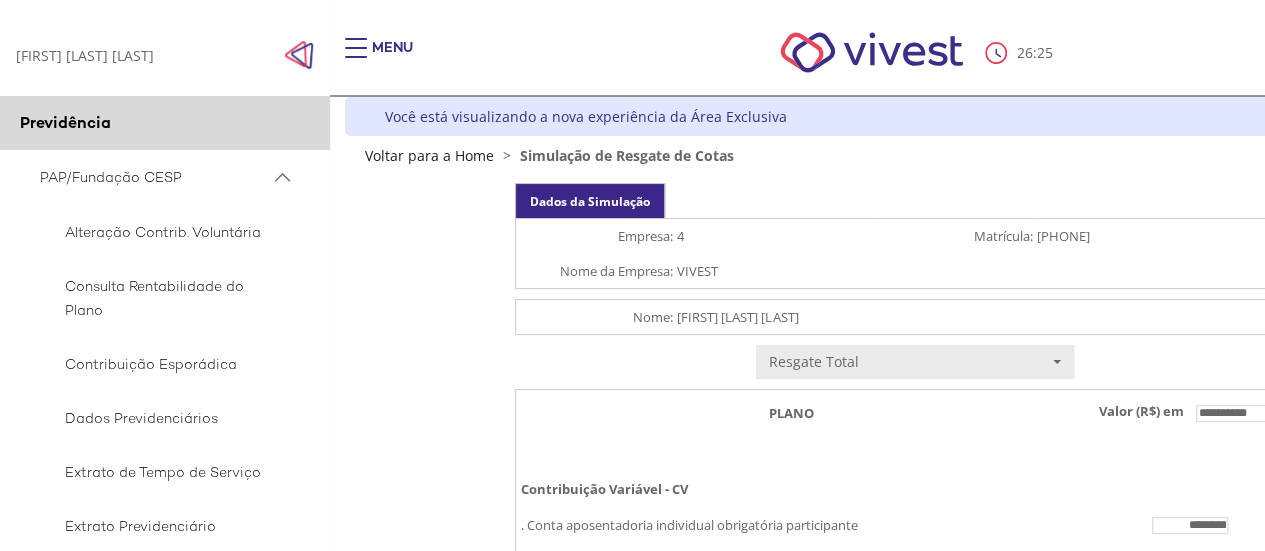 click at bounding box center (299, 55) 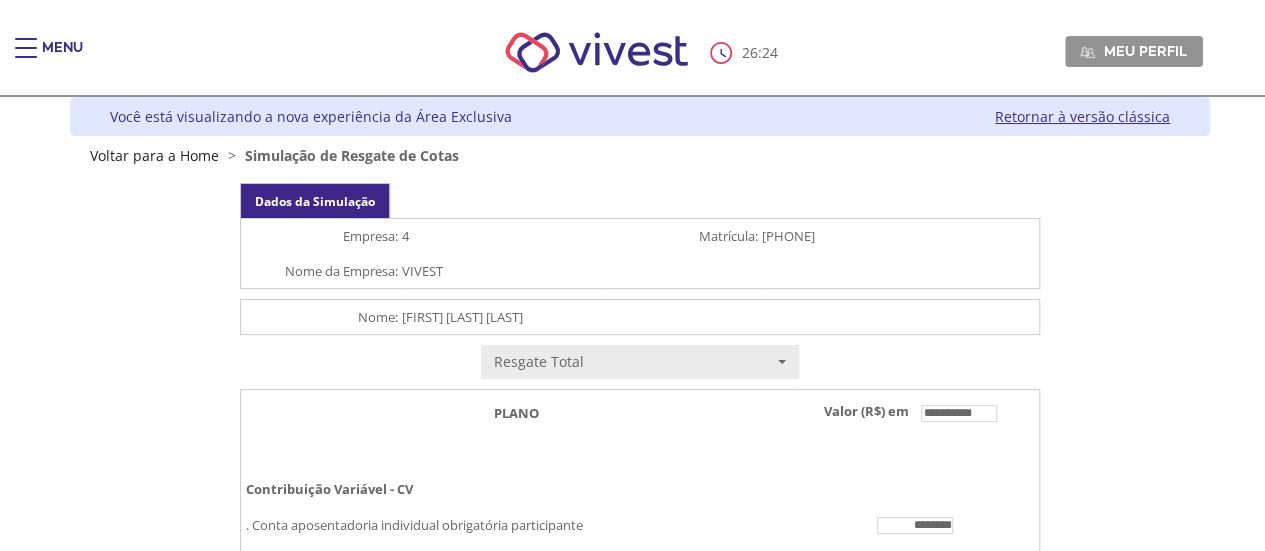 click at bounding box center [596, 52] 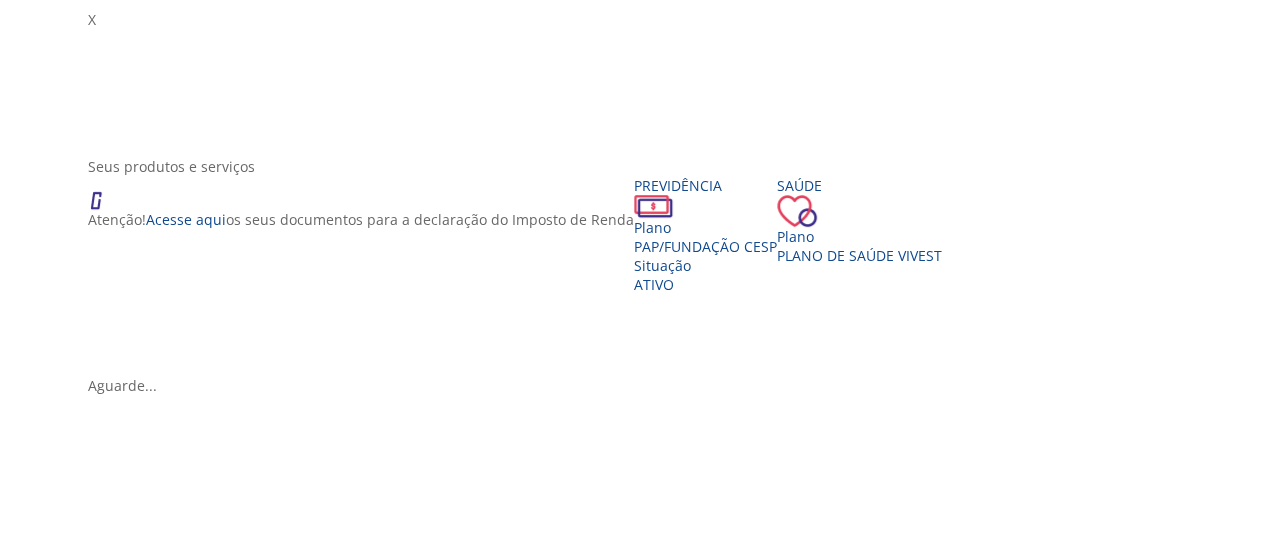 scroll, scrollTop: 400, scrollLeft: 0, axis: vertical 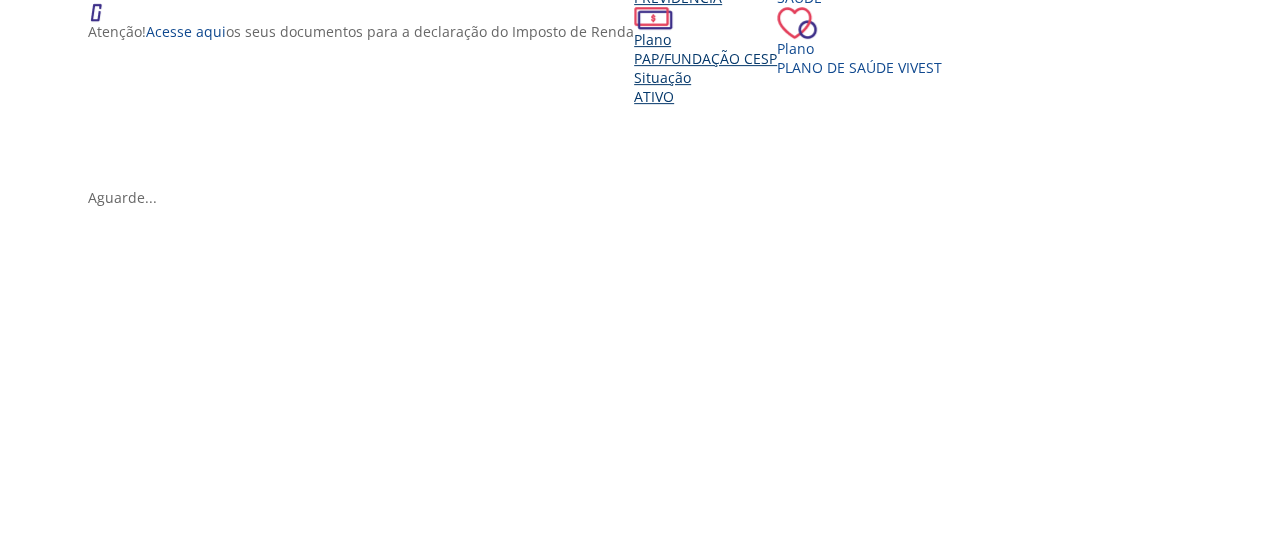 click on "Previdência
Plano PAP/Fundação CESP
Situação Ativo" at bounding box center [705, 47] 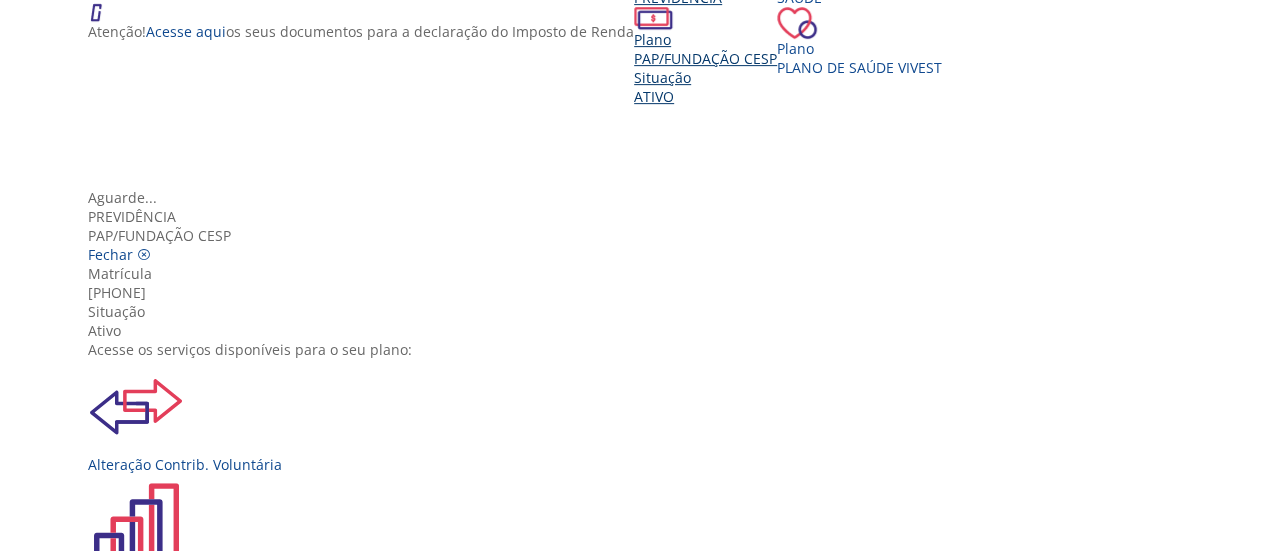 scroll, scrollTop: 222, scrollLeft: 0, axis: vertical 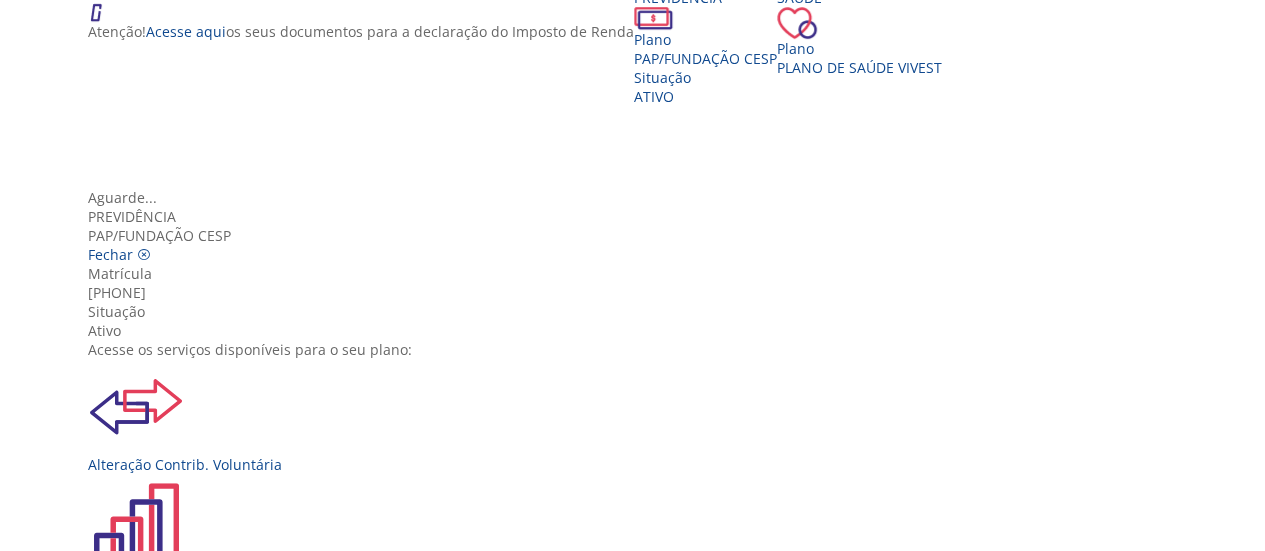 click on "Kit Previdenciário" at bounding box center [640, 1336] 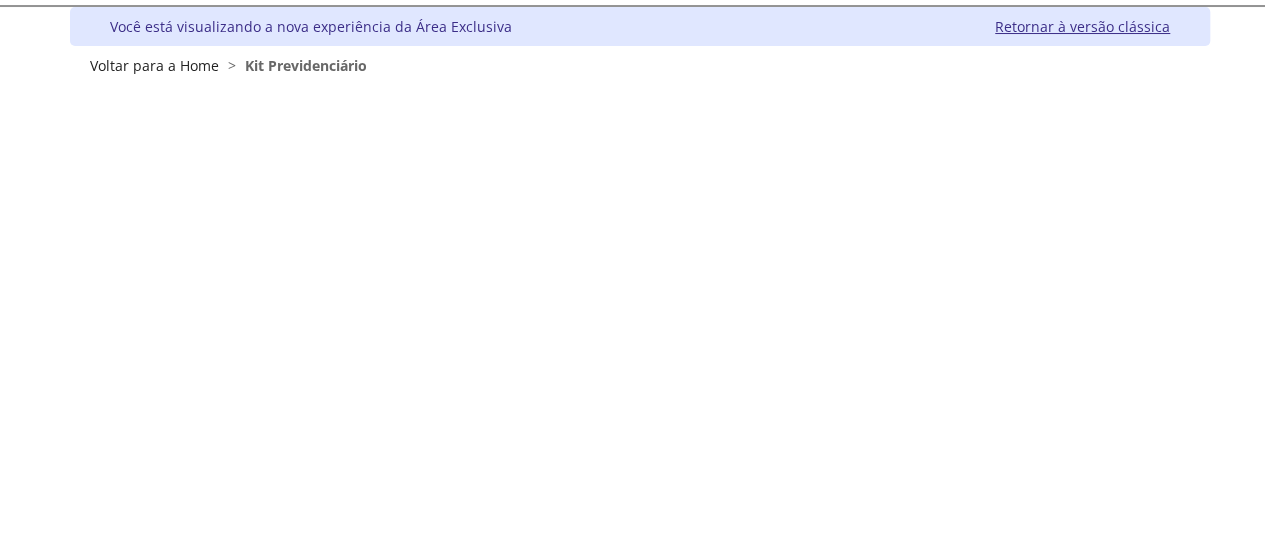 scroll, scrollTop: 0, scrollLeft: 0, axis: both 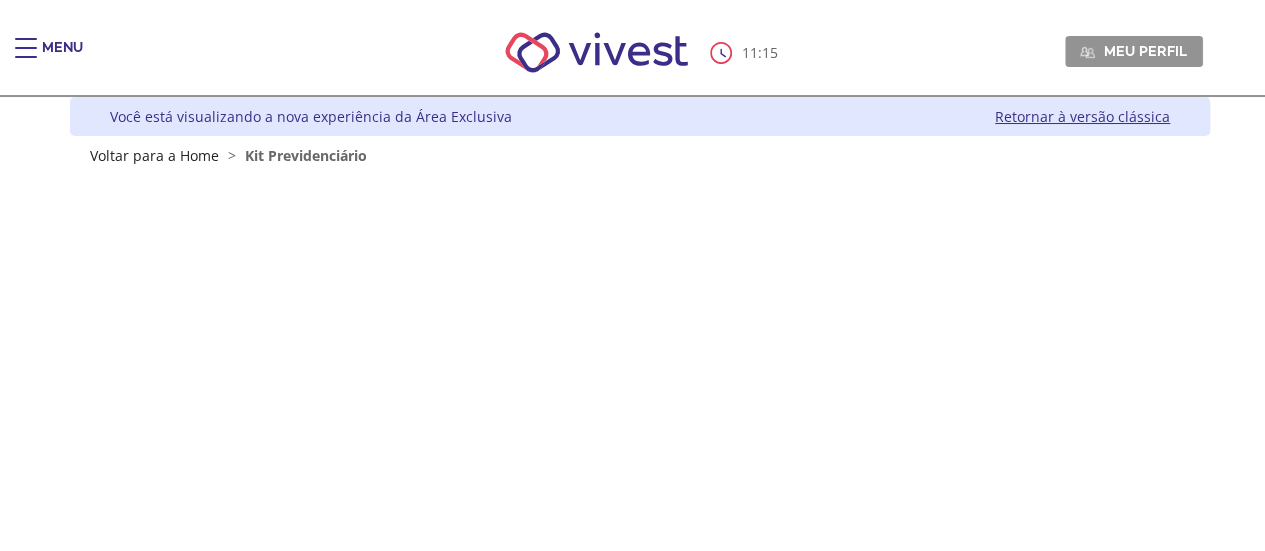 click at bounding box center [26, 58] 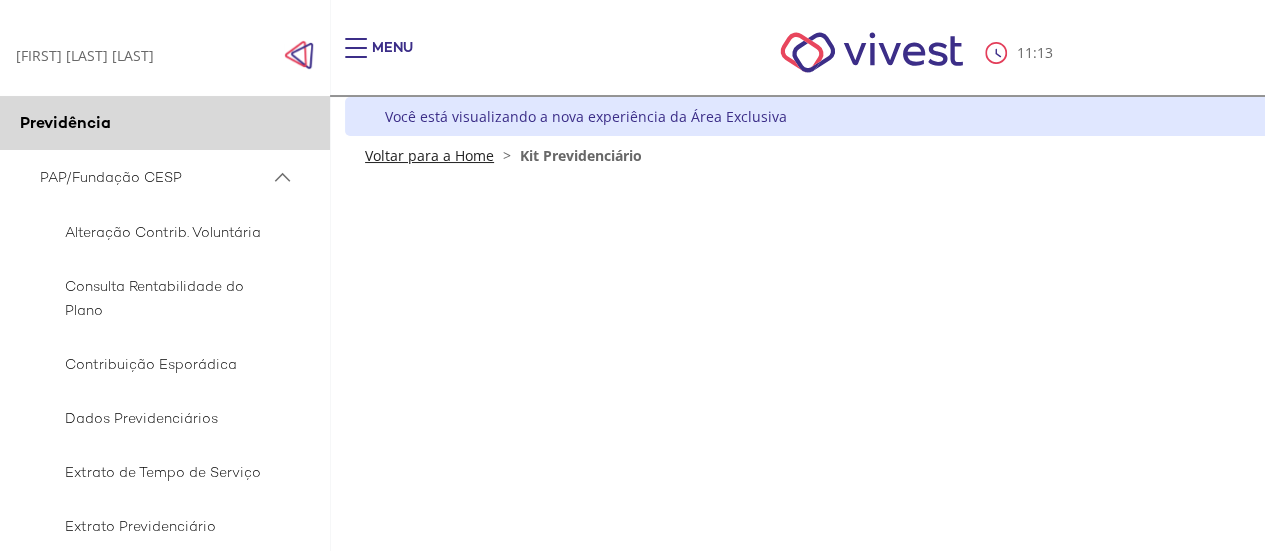 click on "Voltar para a Home" at bounding box center (429, 155) 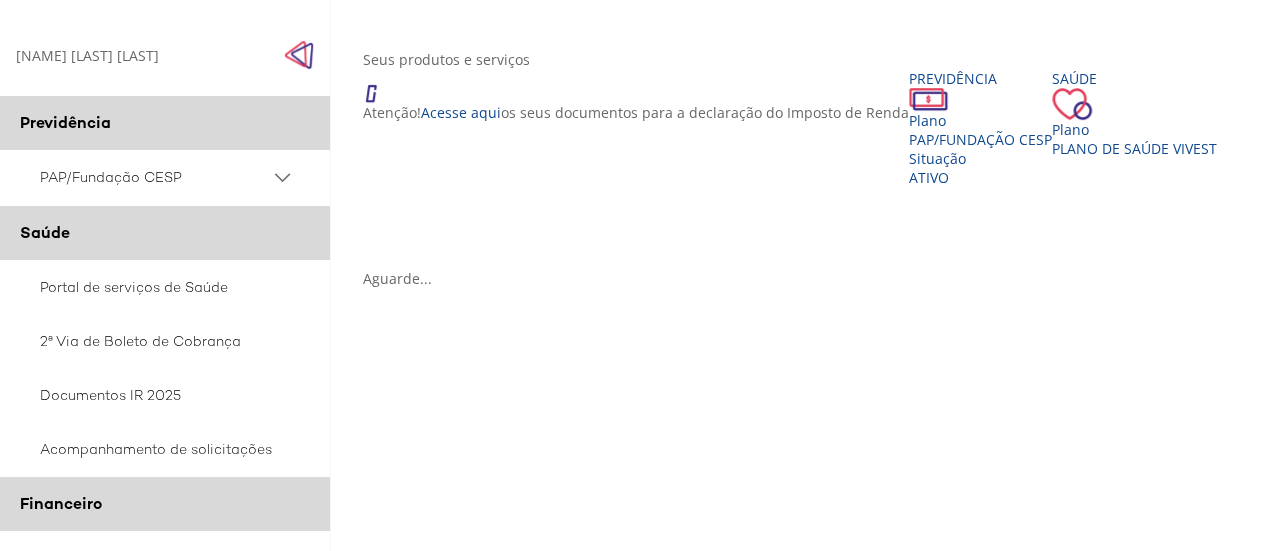 scroll, scrollTop: 455, scrollLeft: 0, axis: vertical 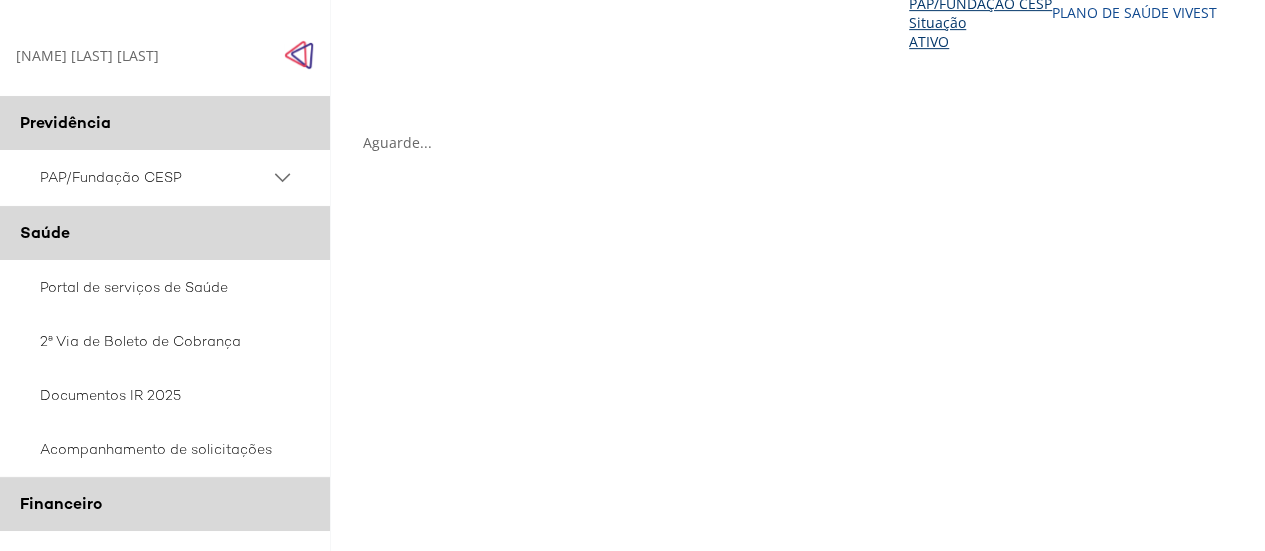 click on "Previdência
Plano PAP/Fundação CESP
Situação Ativo" at bounding box center [980, -8] 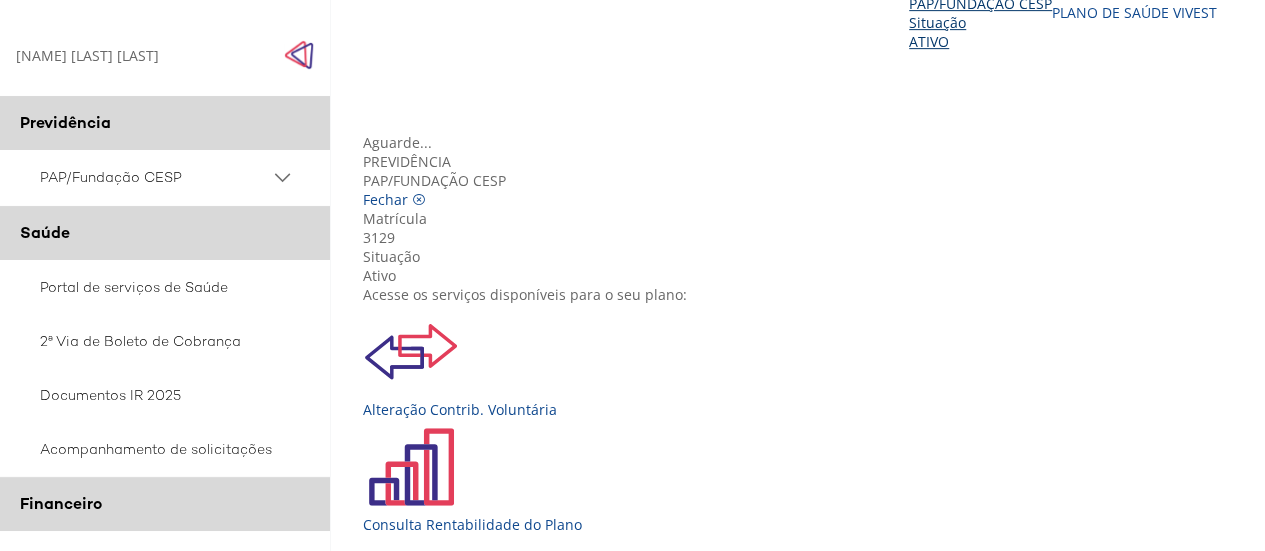 scroll, scrollTop: 100, scrollLeft: 0, axis: vertical 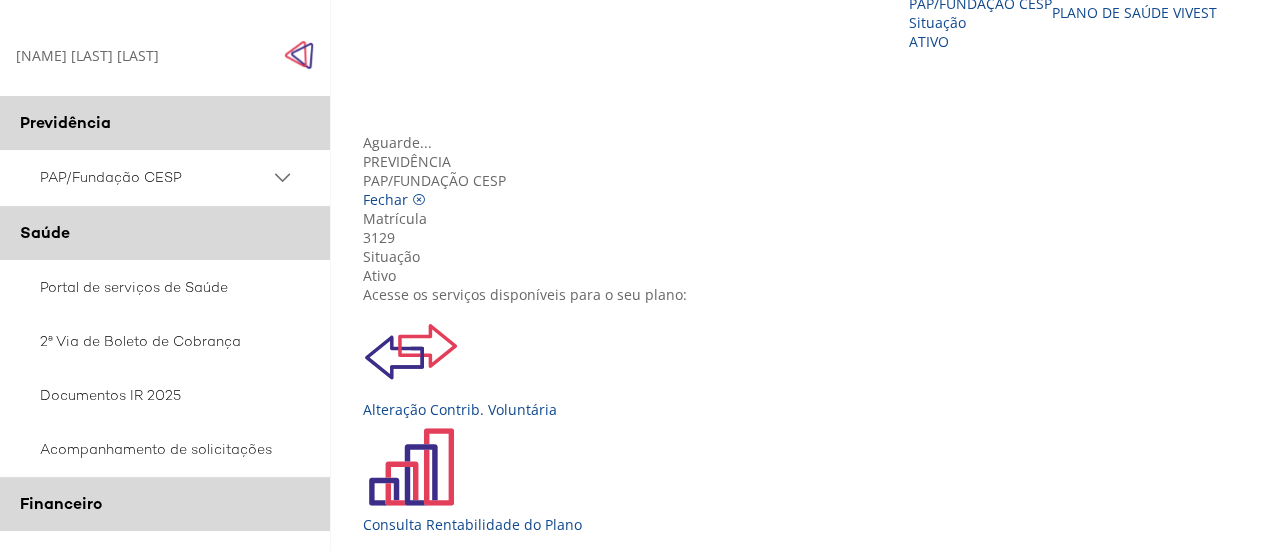 click at bounding box center [299, 55] 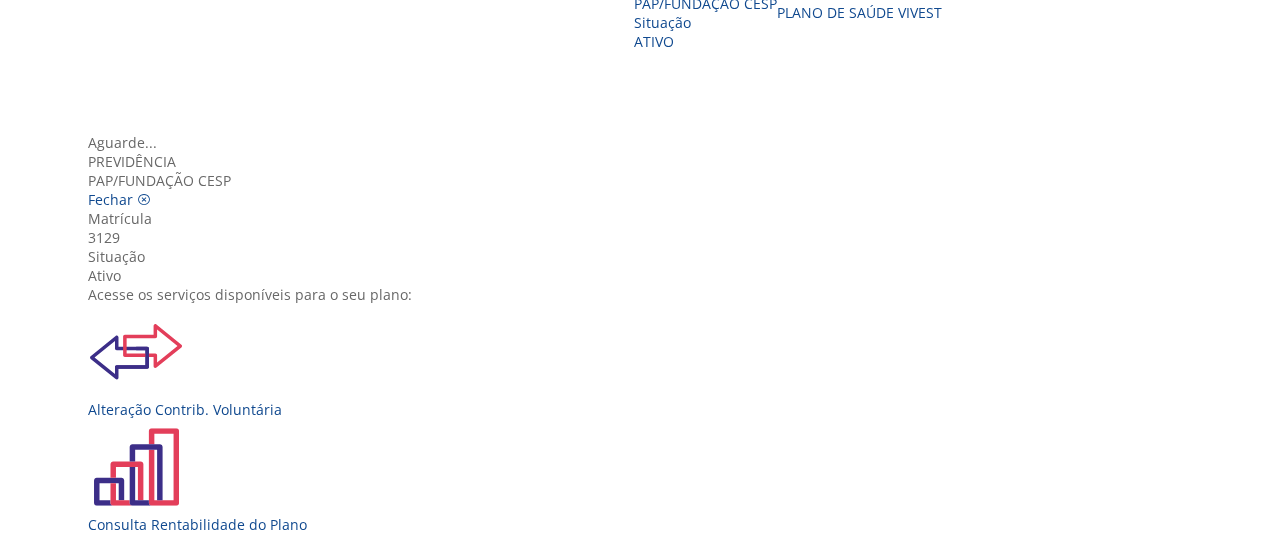 scroll, scrollTop: 222, scrollLeft: 0, axis: vertical 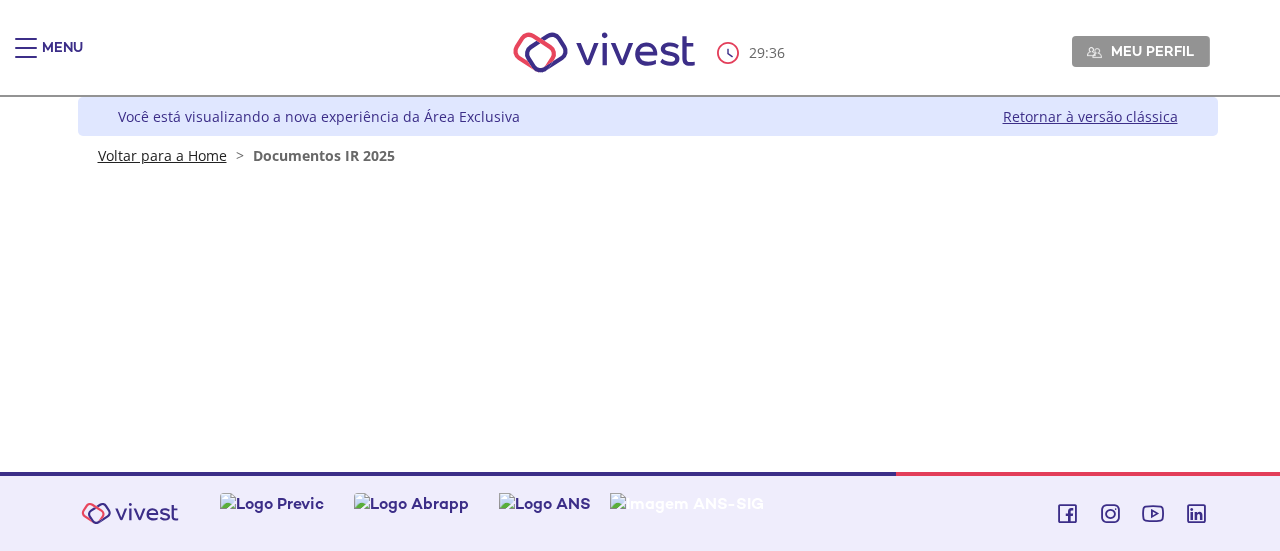 click on "Voltar para a Home" at bounding box center (162, 155) 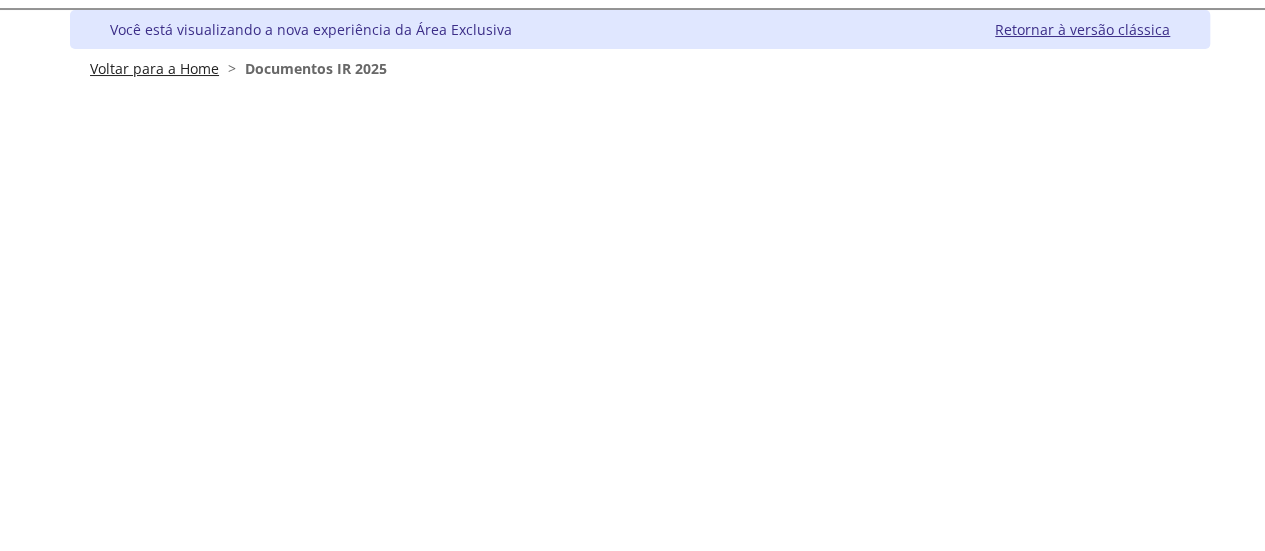 scroll, scrollTop: 300, scrollLeft: 0, axis: vertical 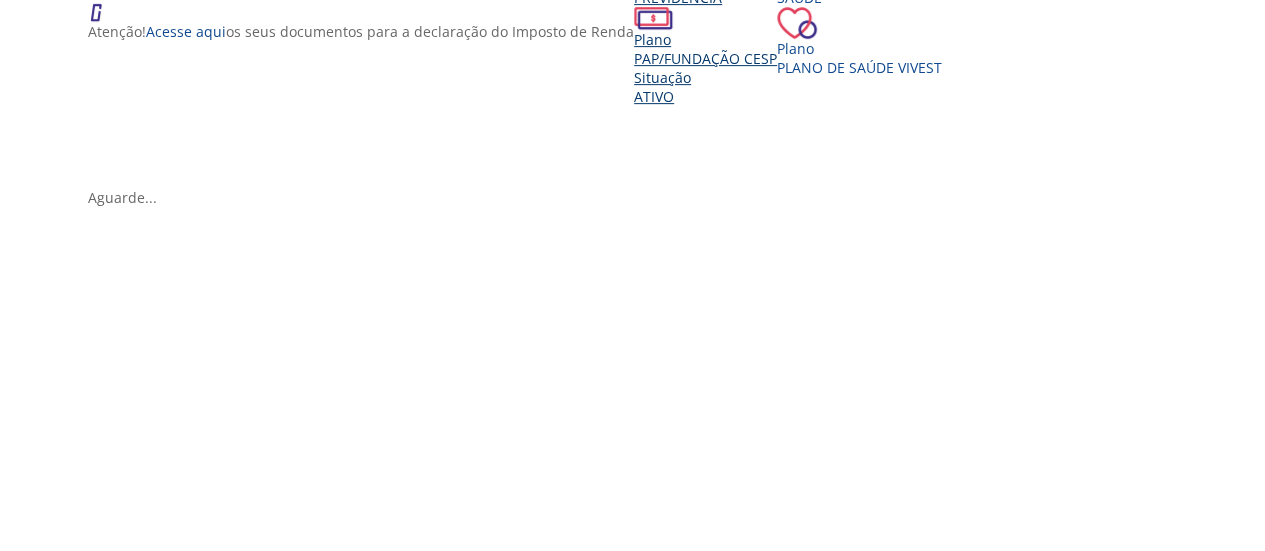 click on "Ativo" at bounding box center [654, 96] 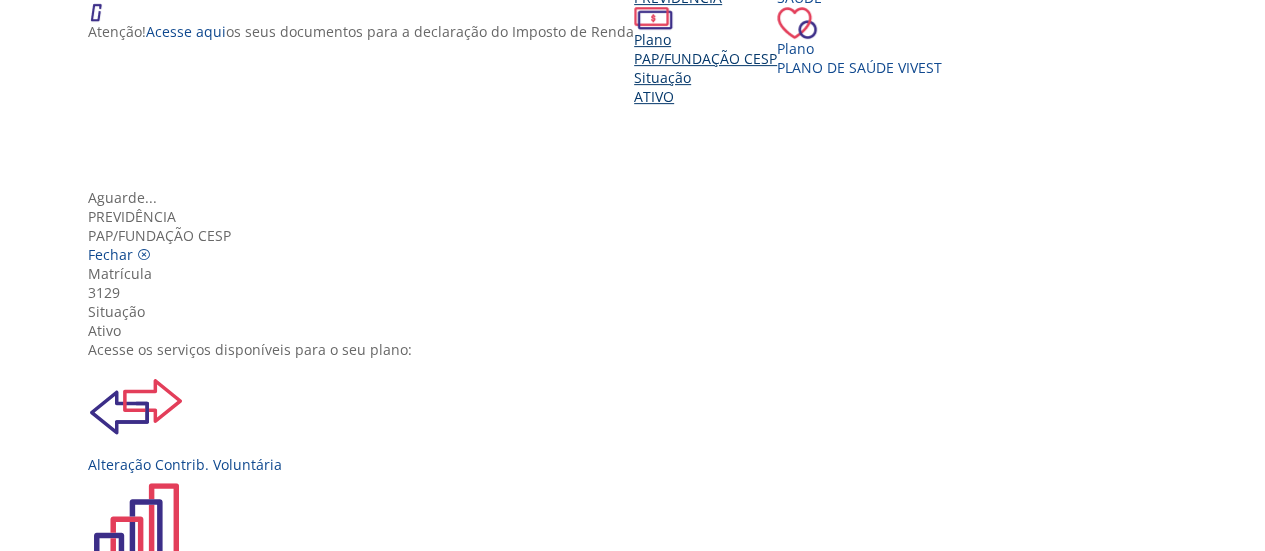 scroll, scrollTop: 222, scrollLeft: 0, axis: vertical 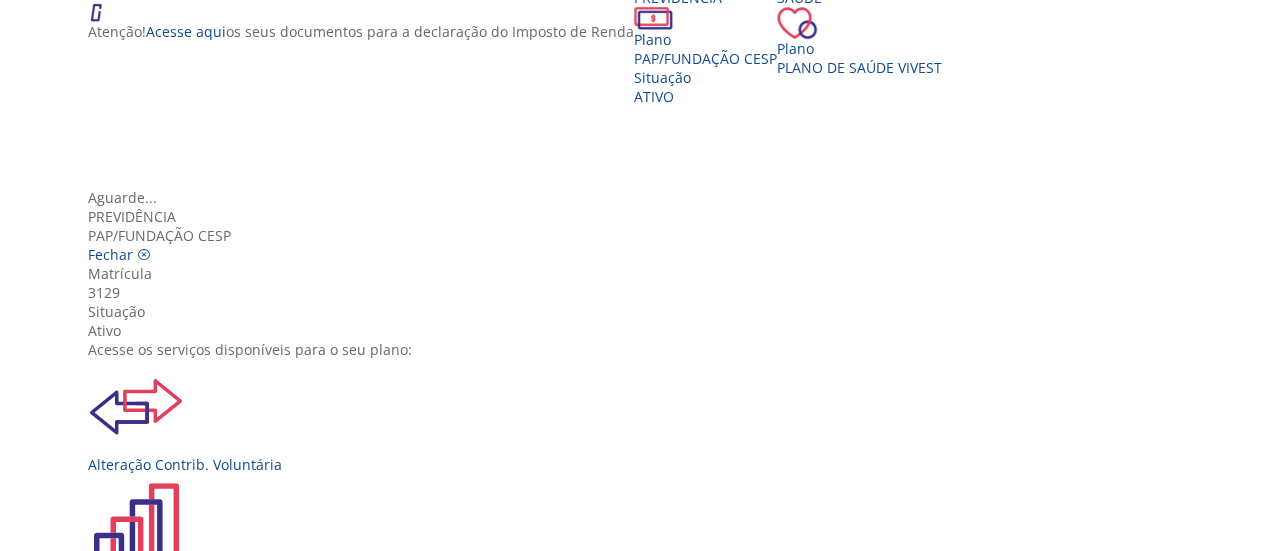 click on "Simulação de Benefícios" at bounding box center (640, 1154) 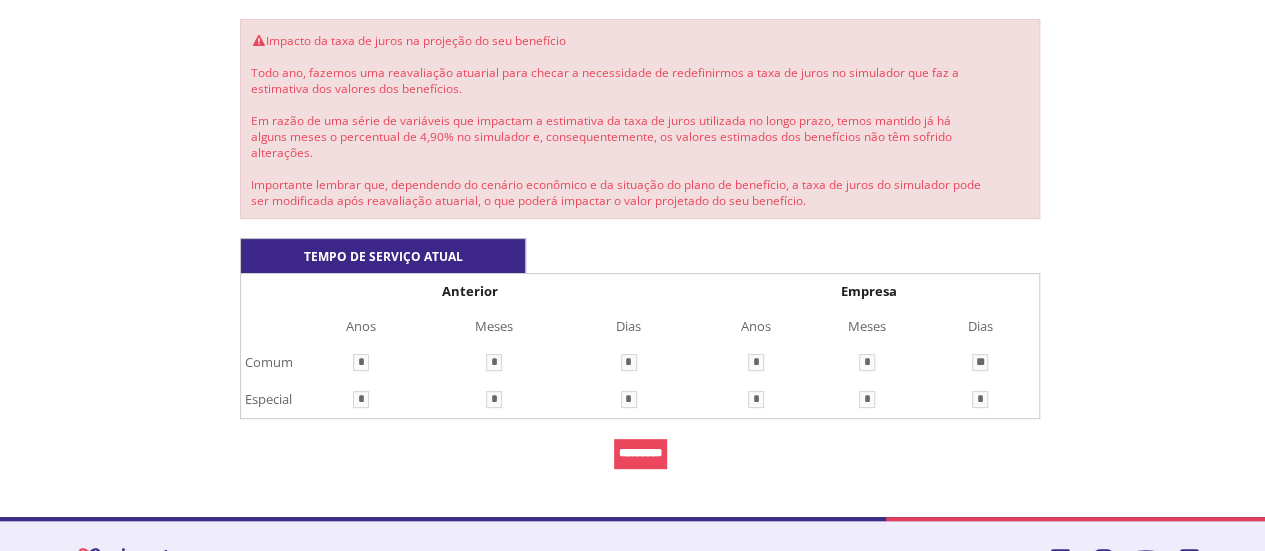 scroll, scrollTop: 194, scrollLeft: 0, axis: vertical 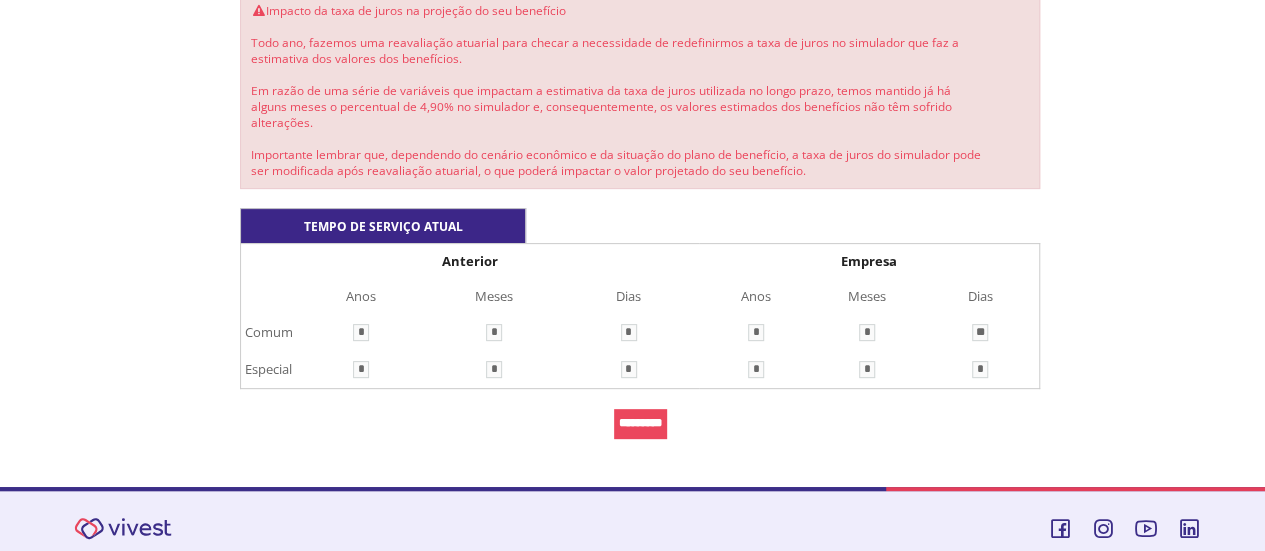 click on "*********" at bounding box center (640, 424) 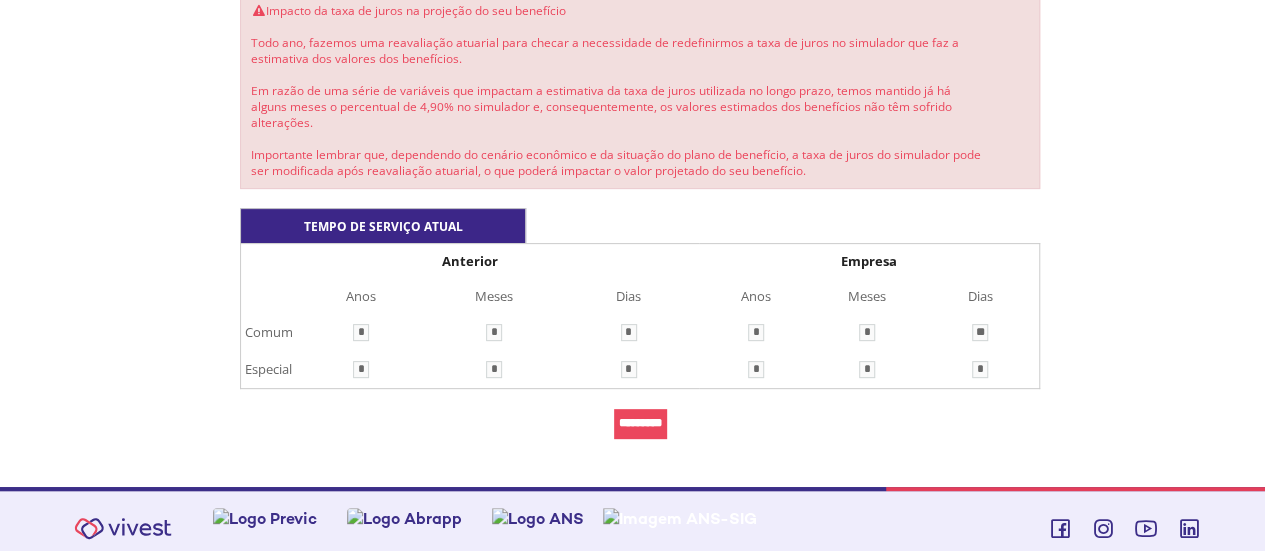 click on "*********" at bounding box center [640, 424] 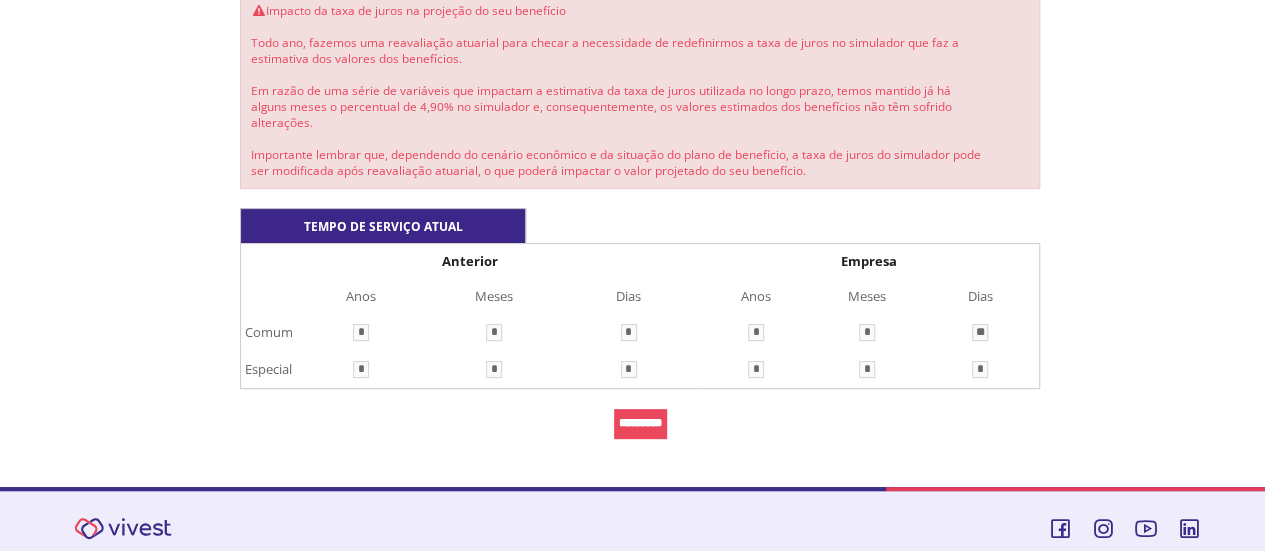 scroll, scrollTop: 194, scrollLeft: 0, axis: vertical 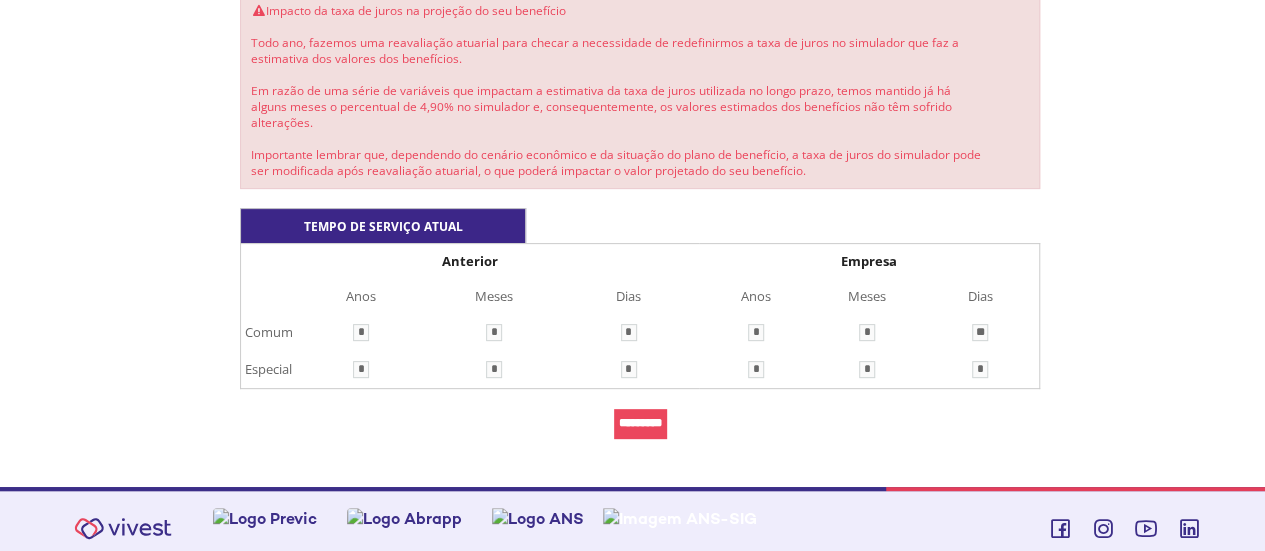 click on "*********" at bounding box center [640, 424] 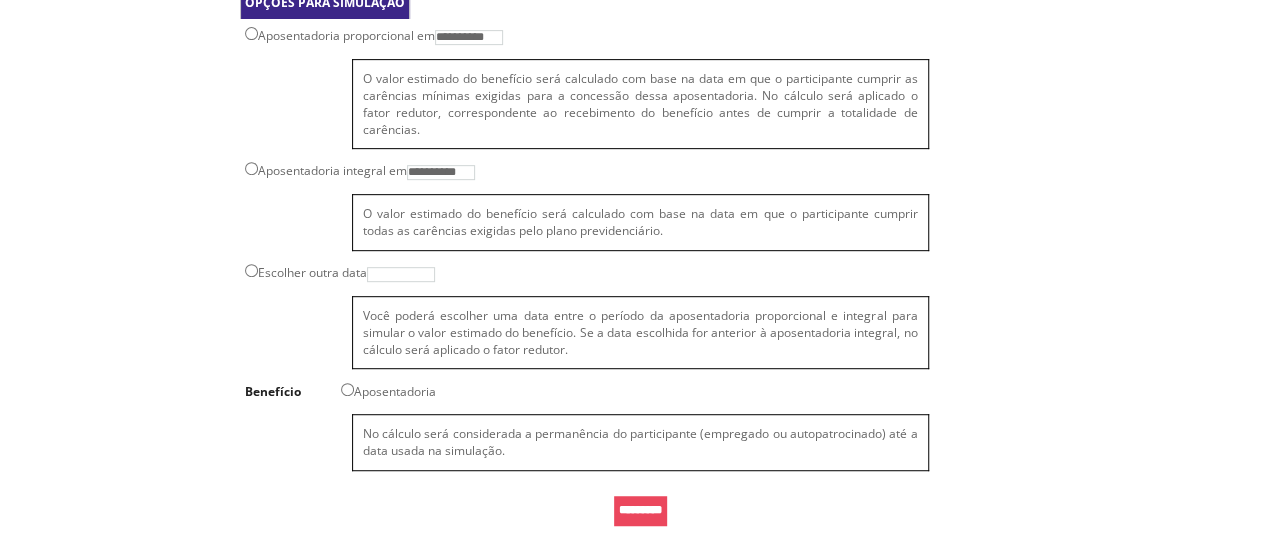 scroll, scrollTop: 476, scrollLeft: 0, axis: vertical 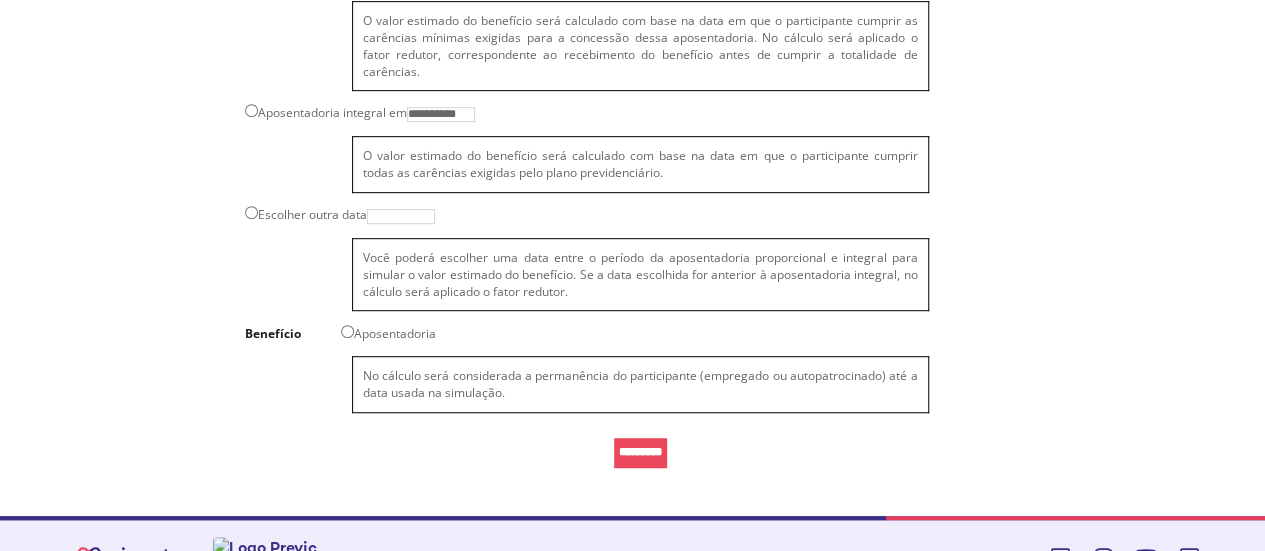 click on "*********" at bounding box center (640, 453) 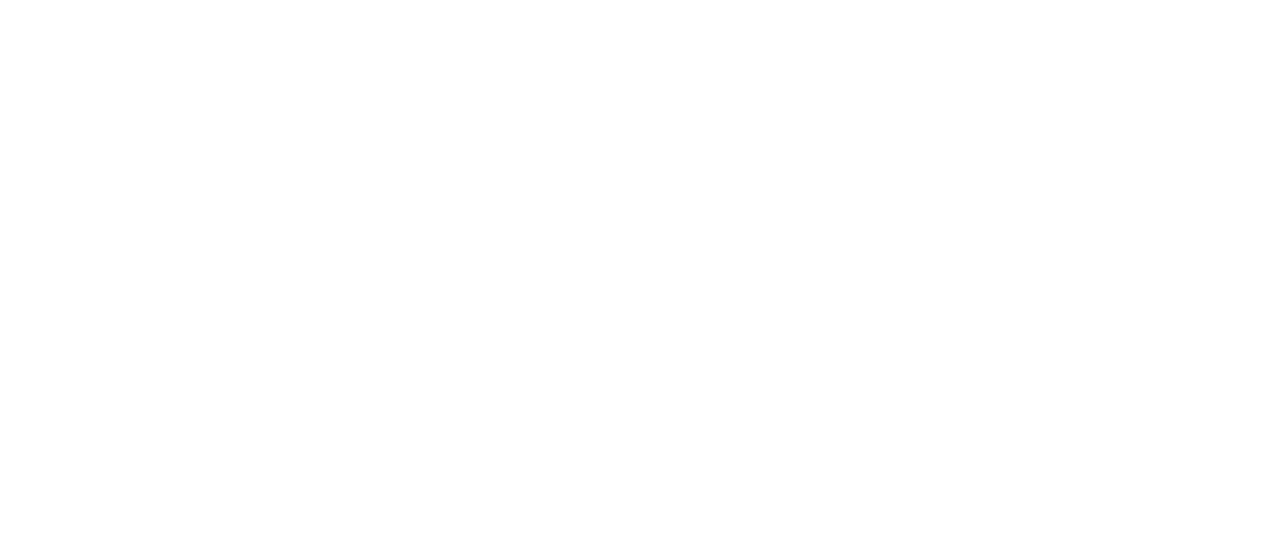 scroll, scrollTop: 0, scrollLeft: 0, axis: both 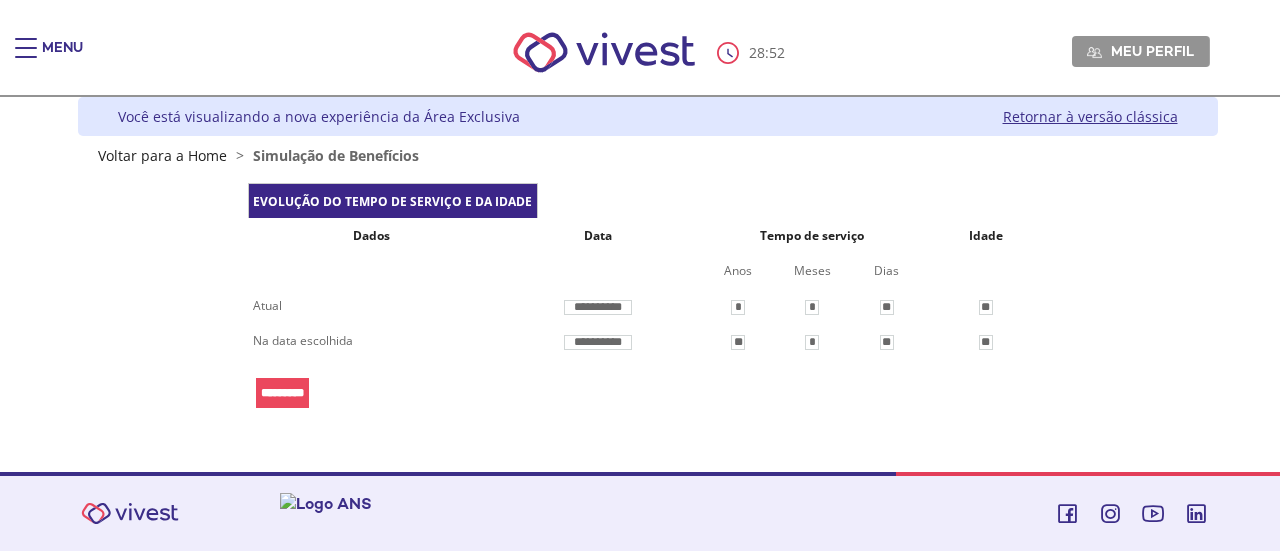 click on "Atual" at bounding box center (371, 305) 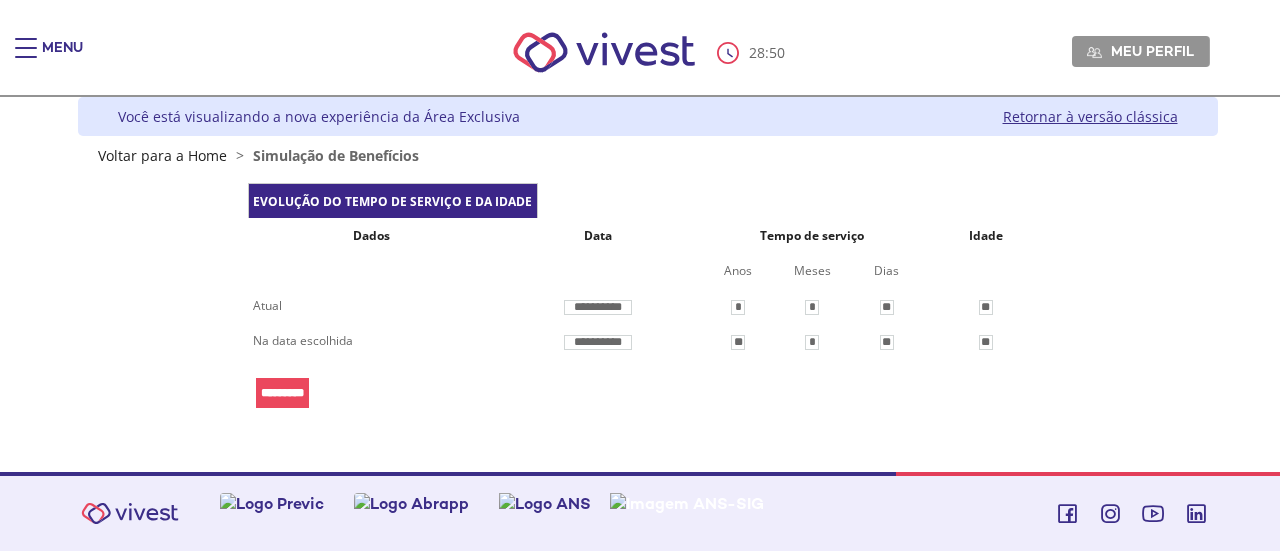 click on "*********" at bounding box center [282, 393] 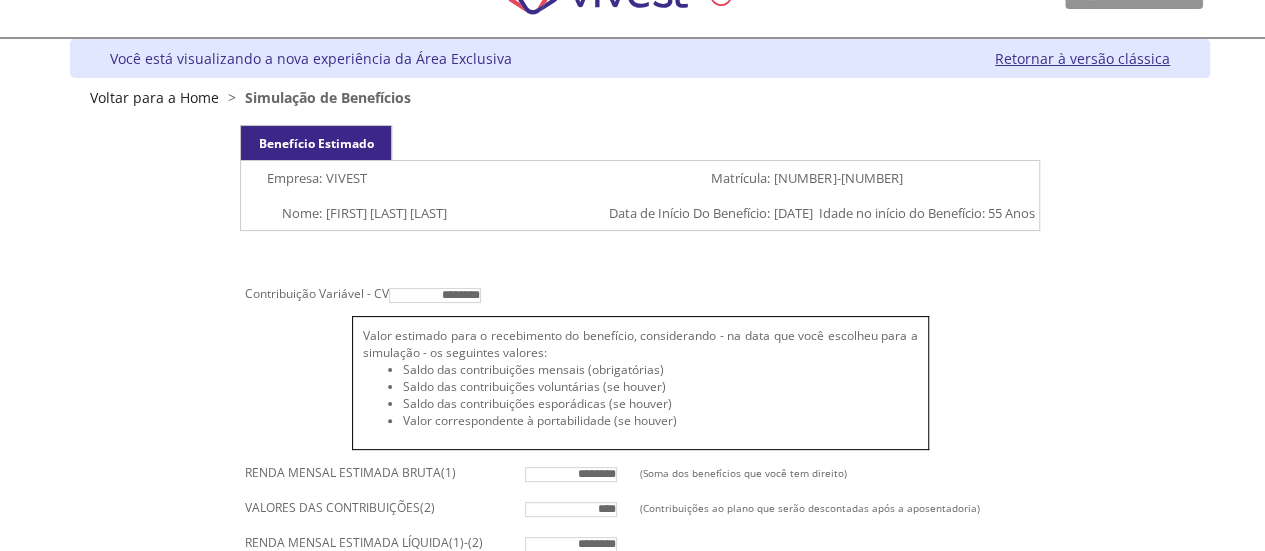 scroll, scrollTop: 0, scrollLeft: 0, axis: both 